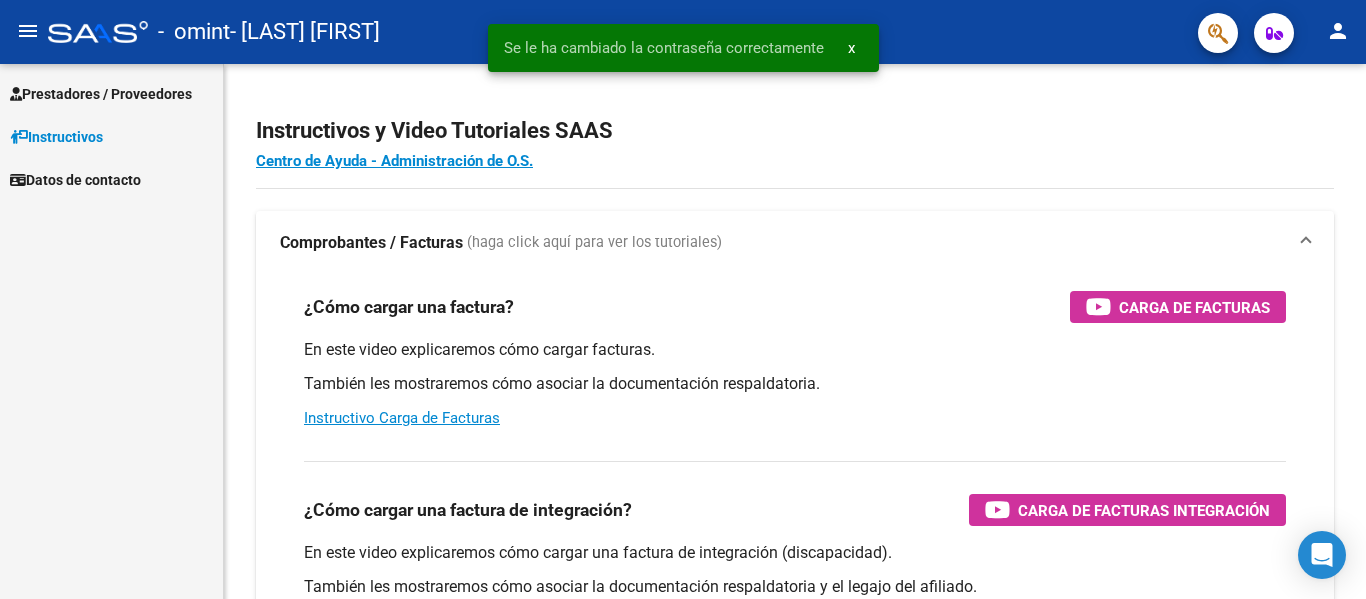 scroll, scrollTop: 0, scrollLeft: 0, axis: both 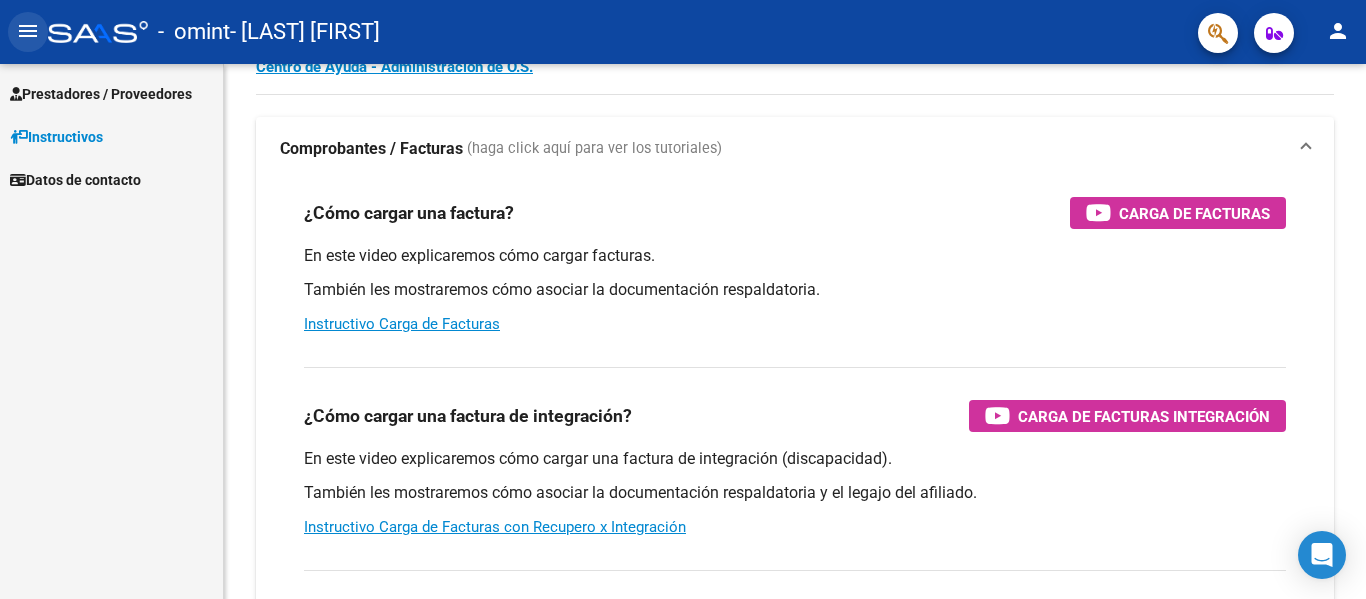 click on "menu" 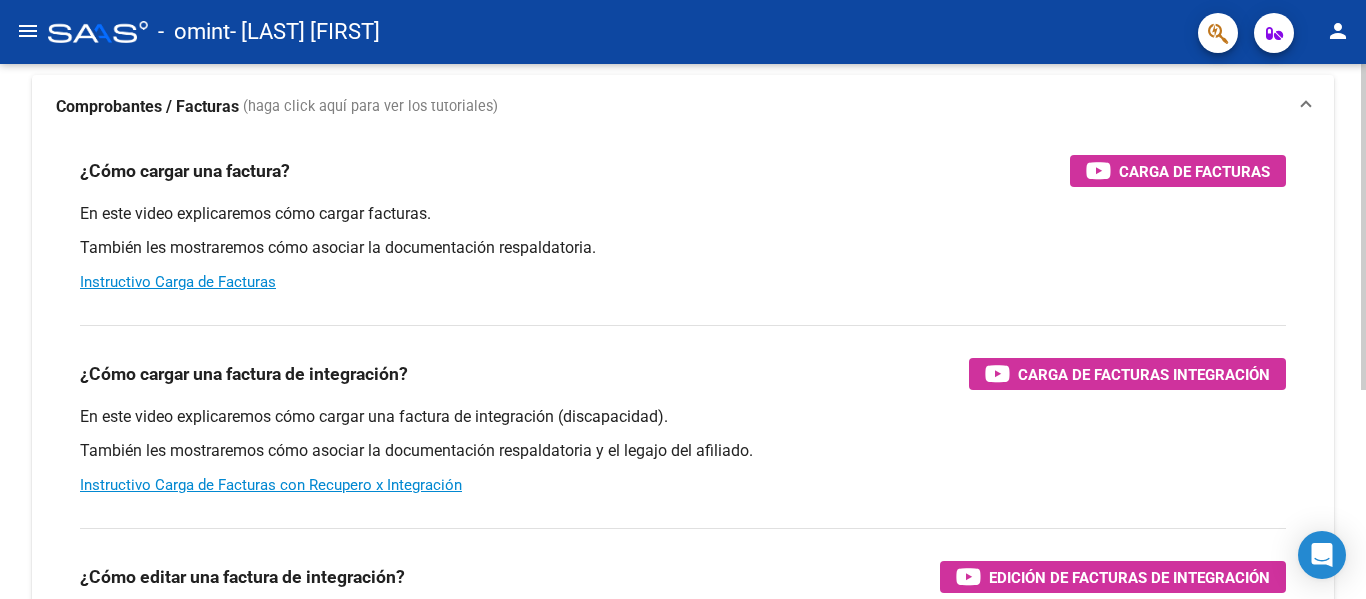 scroll, scrollTop: 0, scrollLeft: 0, axis: both 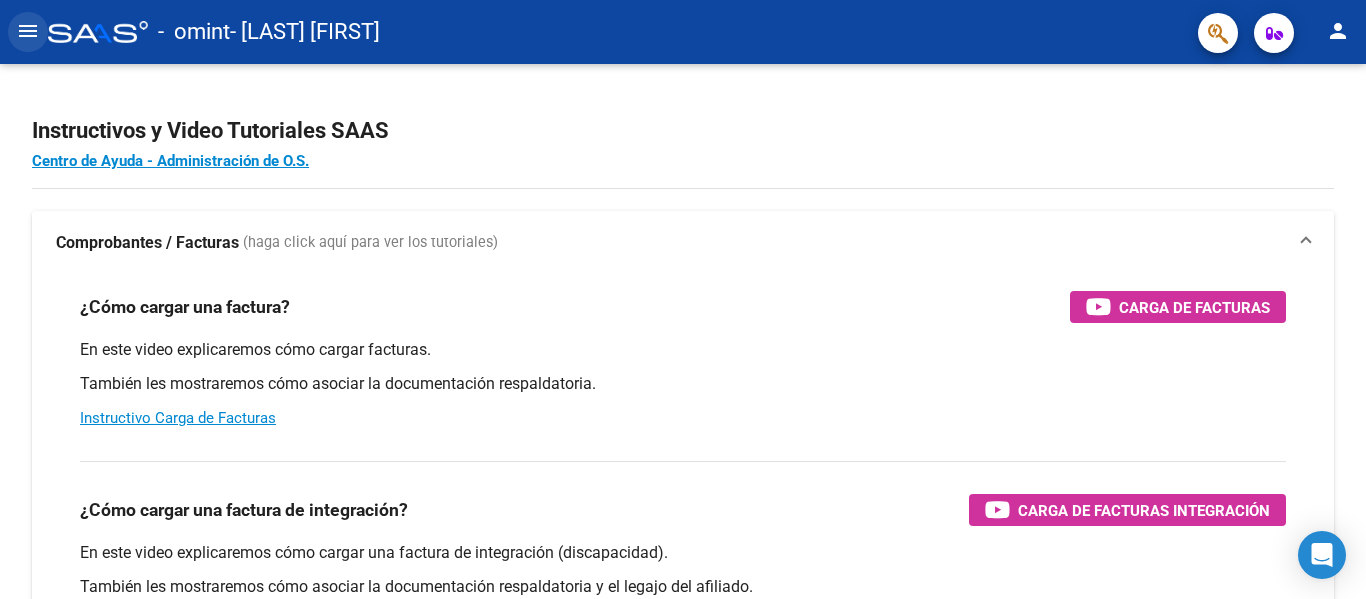 click on "menu" 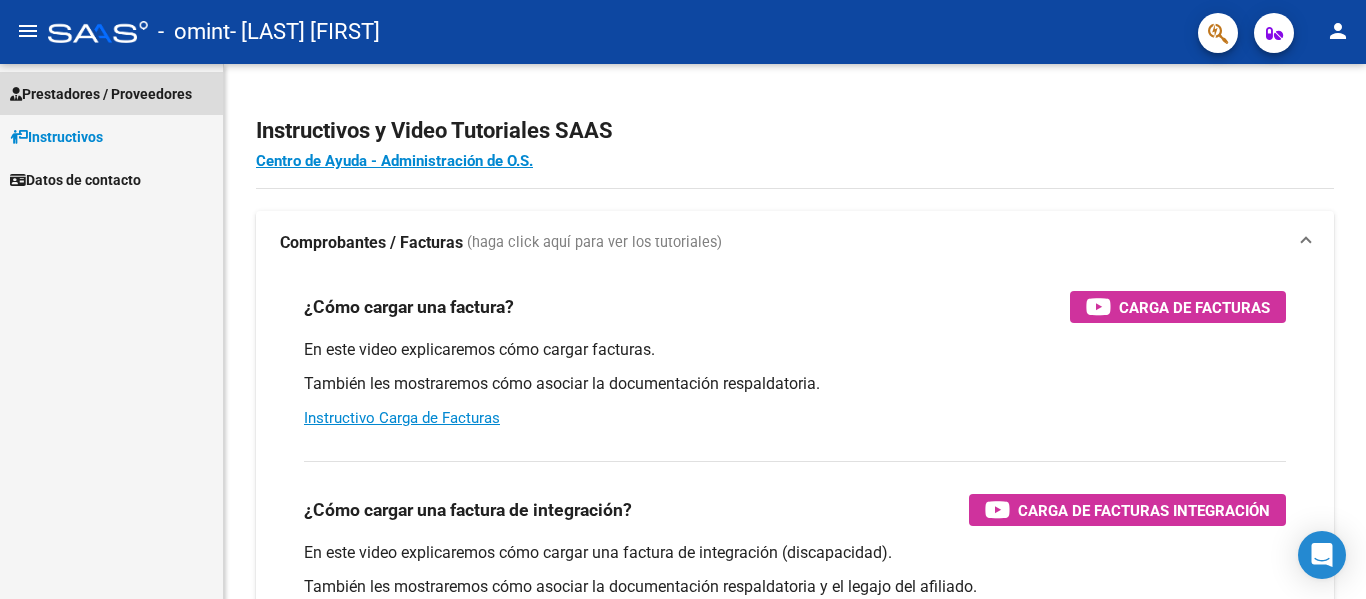 click on "Prestadores / Proveedores" at bounding box center [101, 94] 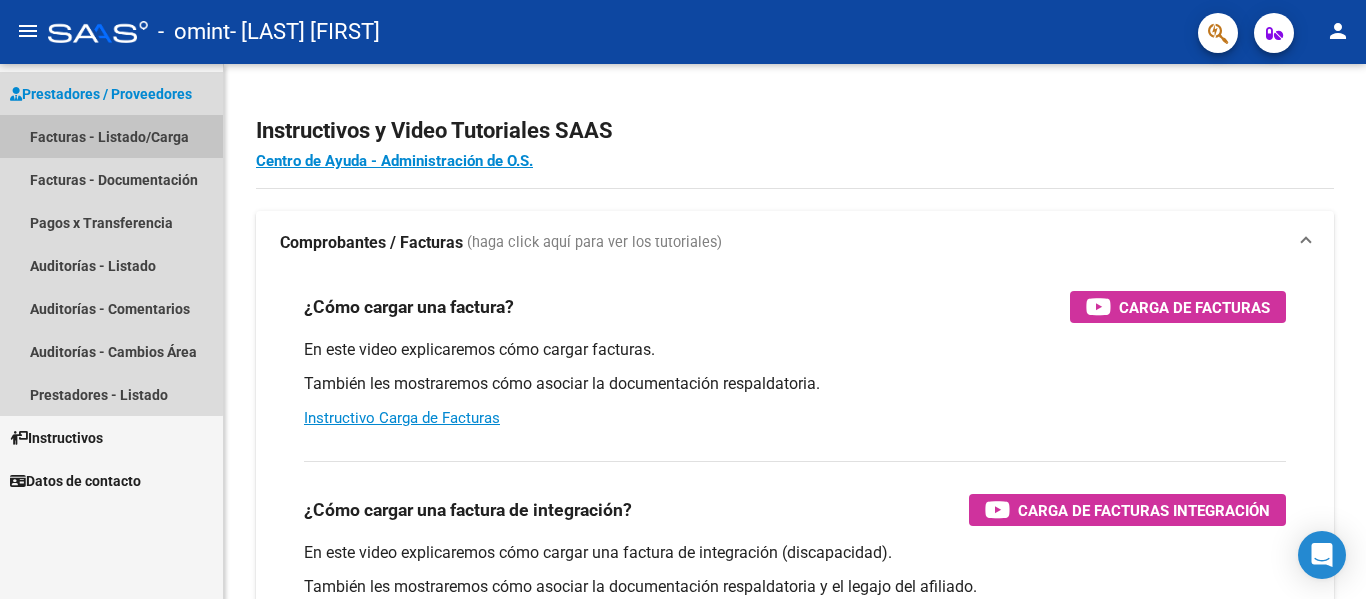 click on "Facturas - Listado/Carga" at bounding box center [111, 136] 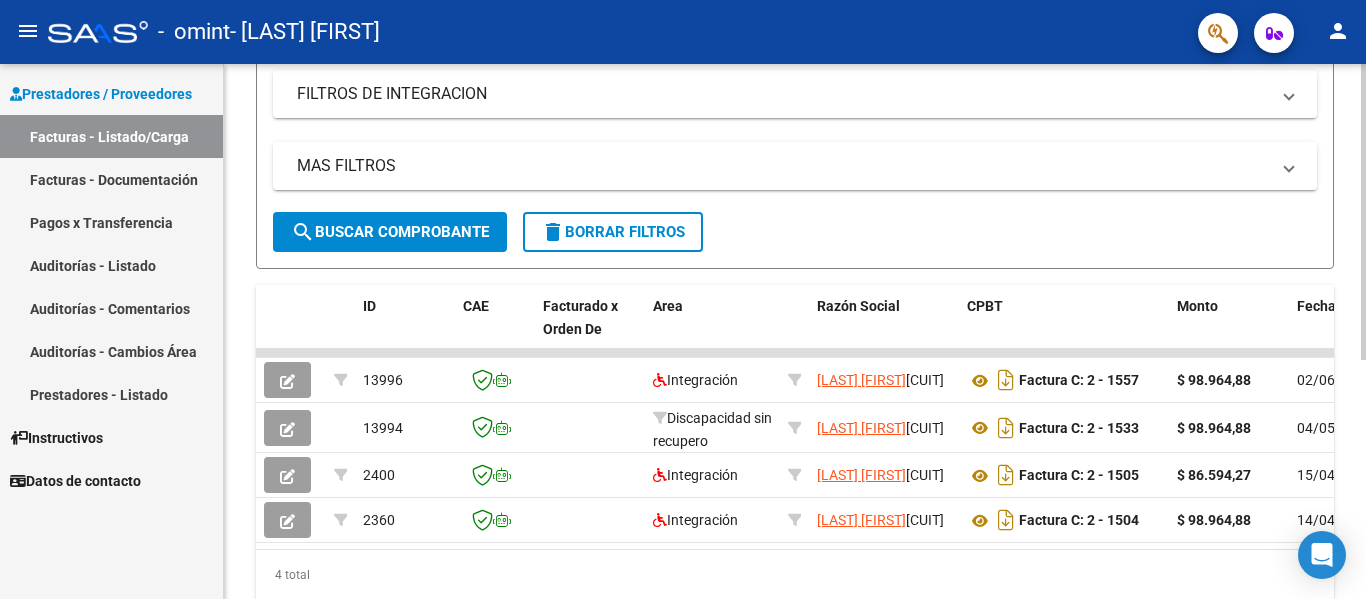 scroll, scrollTop: 338, scrollLeft: 0, axis: vertical 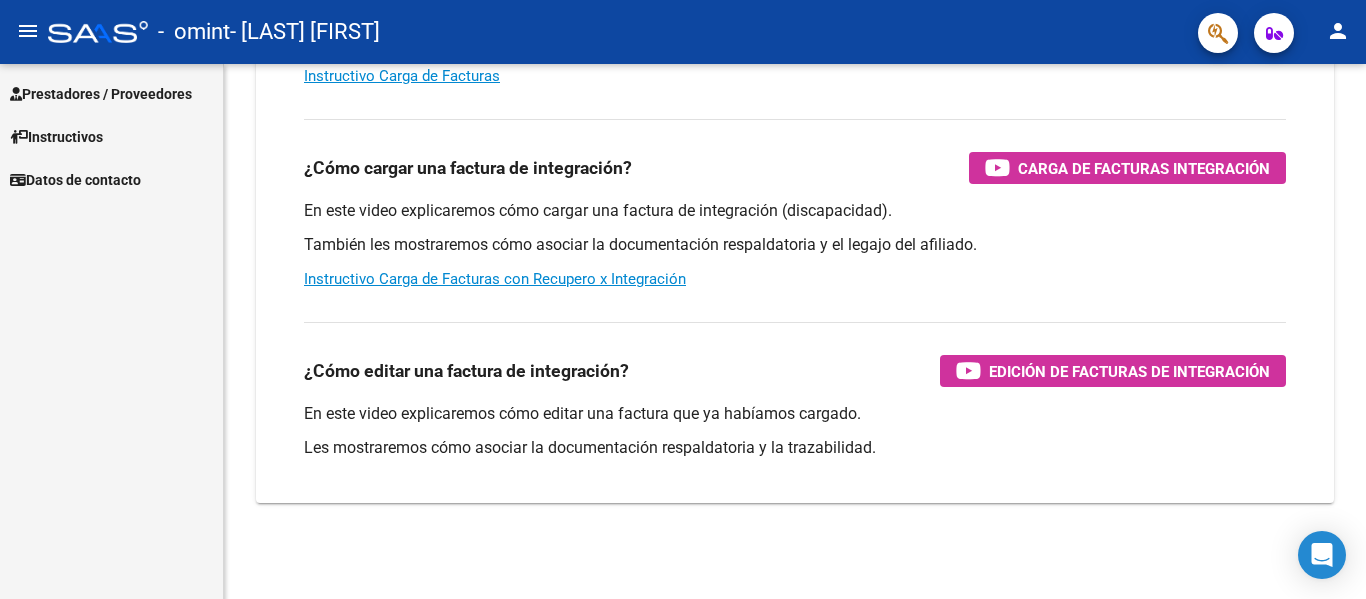 click on "Prestadores / Proveedores" at bounding box center (101, 94) 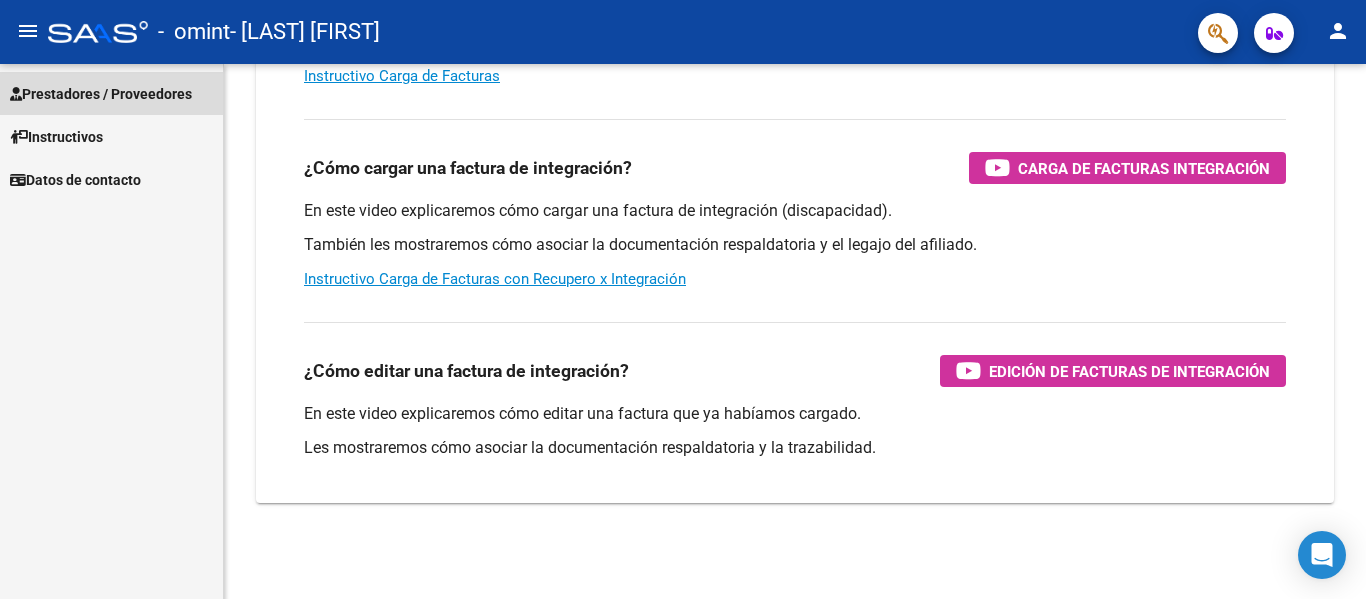 click on "Prestadores / Proveedores" at bounding box center (101, 94) 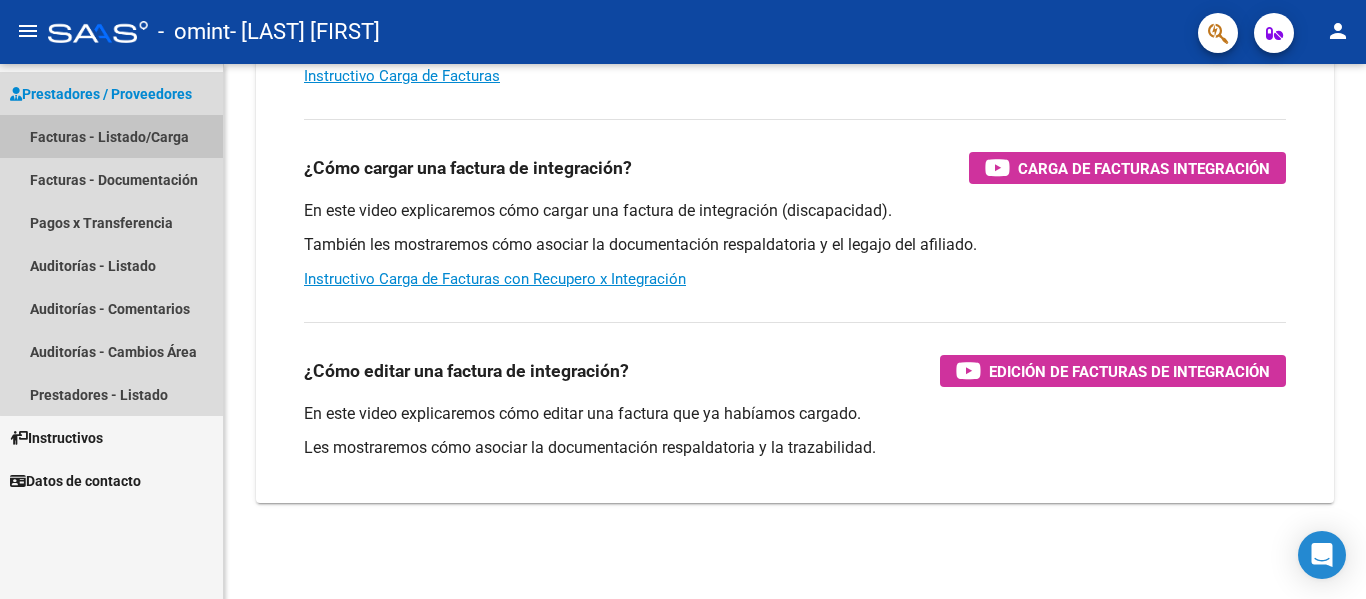 click on "Facturas - Listado/Carga" at bounding box center [111, 136] 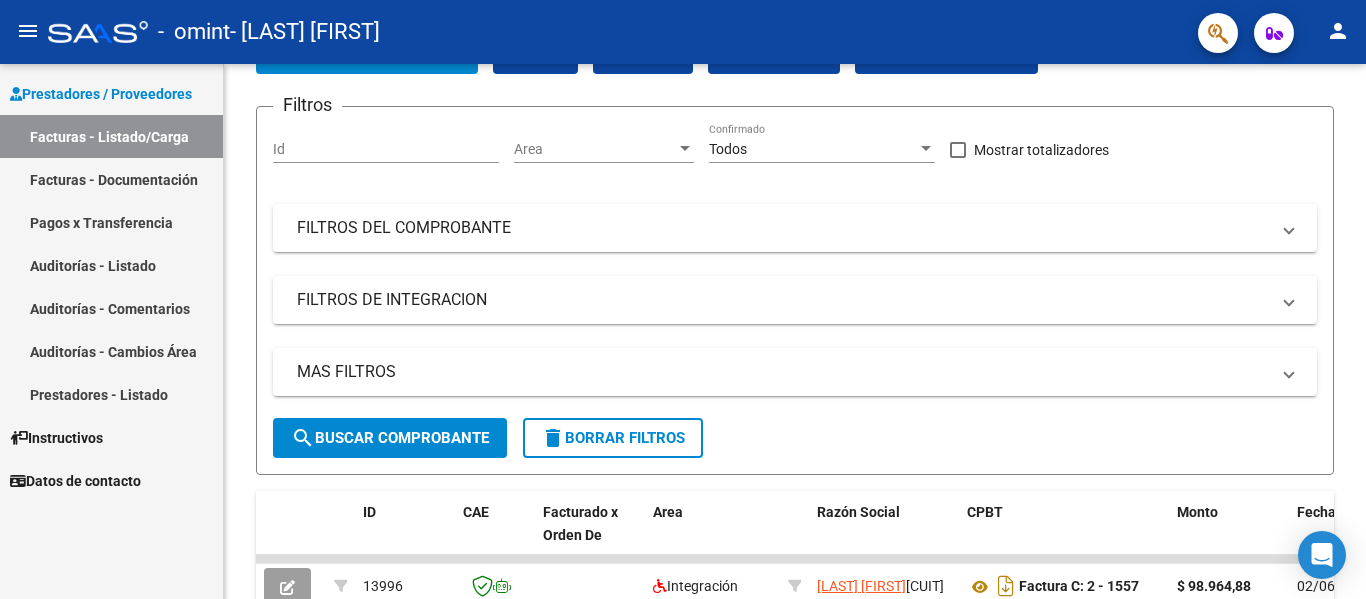 scroll, scrollTop: 0, scrollLeft: 0, axis: both 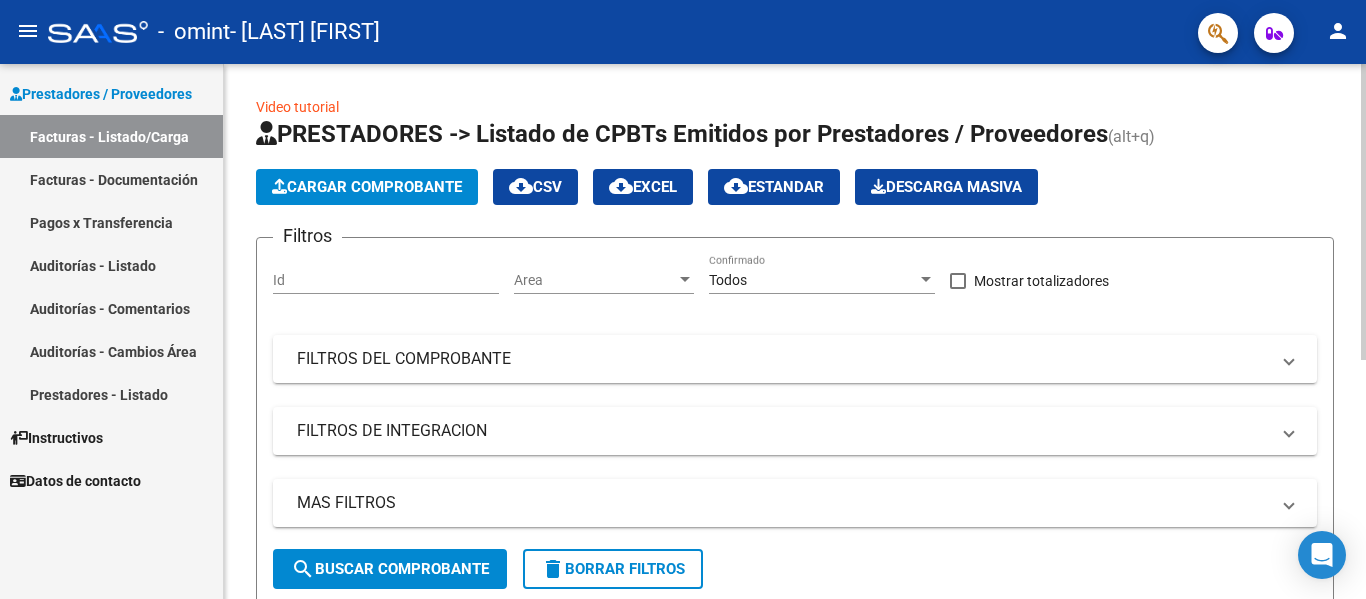 click on "Cargar Comprobante" 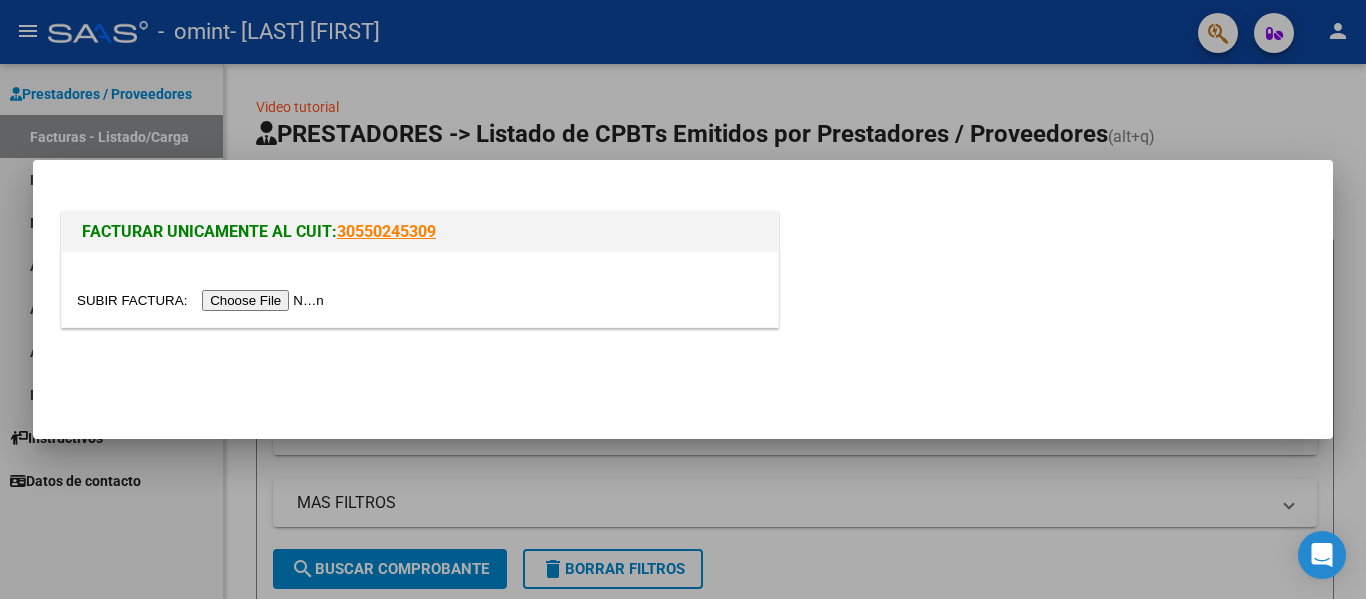 click at bounding box center [203, 300] 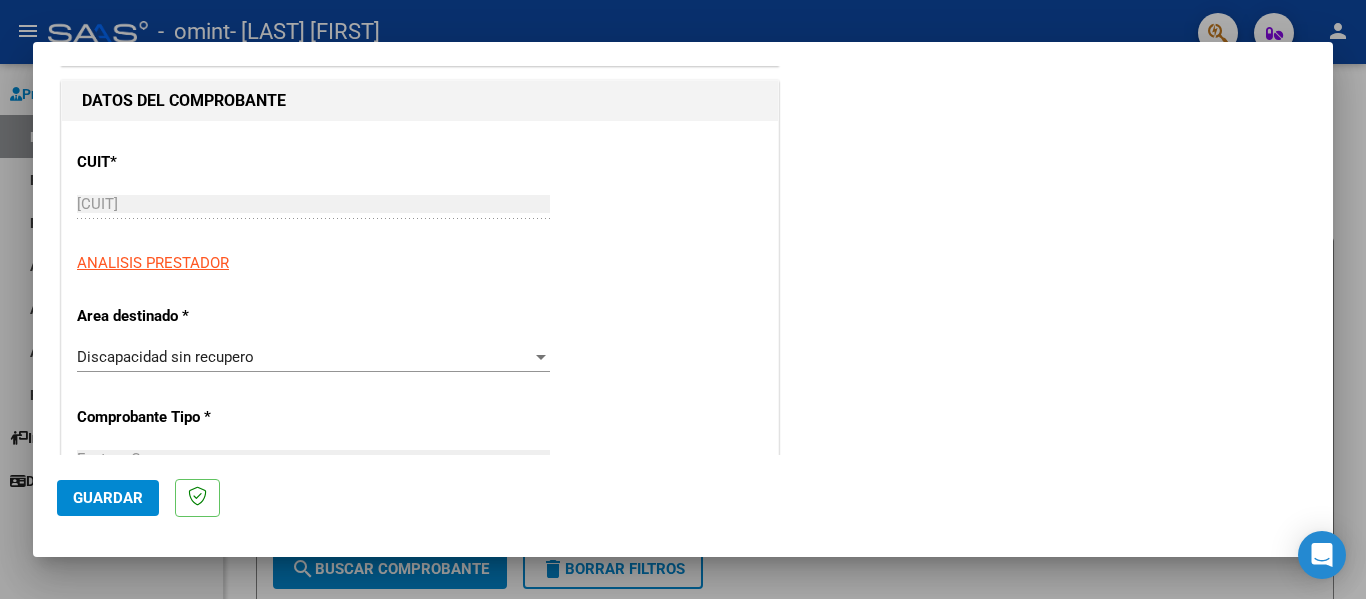 scroll, scrollTop: 207, scrollLeft: 0, axis: vertical 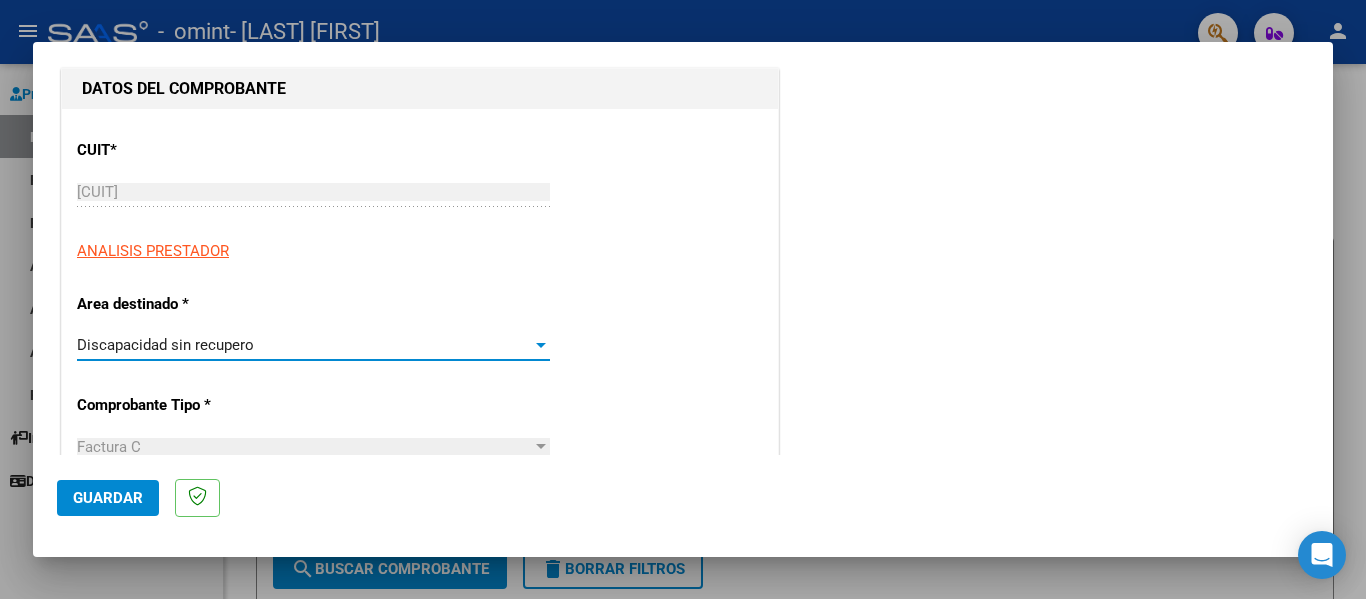 click on "Discapacidad sin recupero" at bounding box center [313, 345] 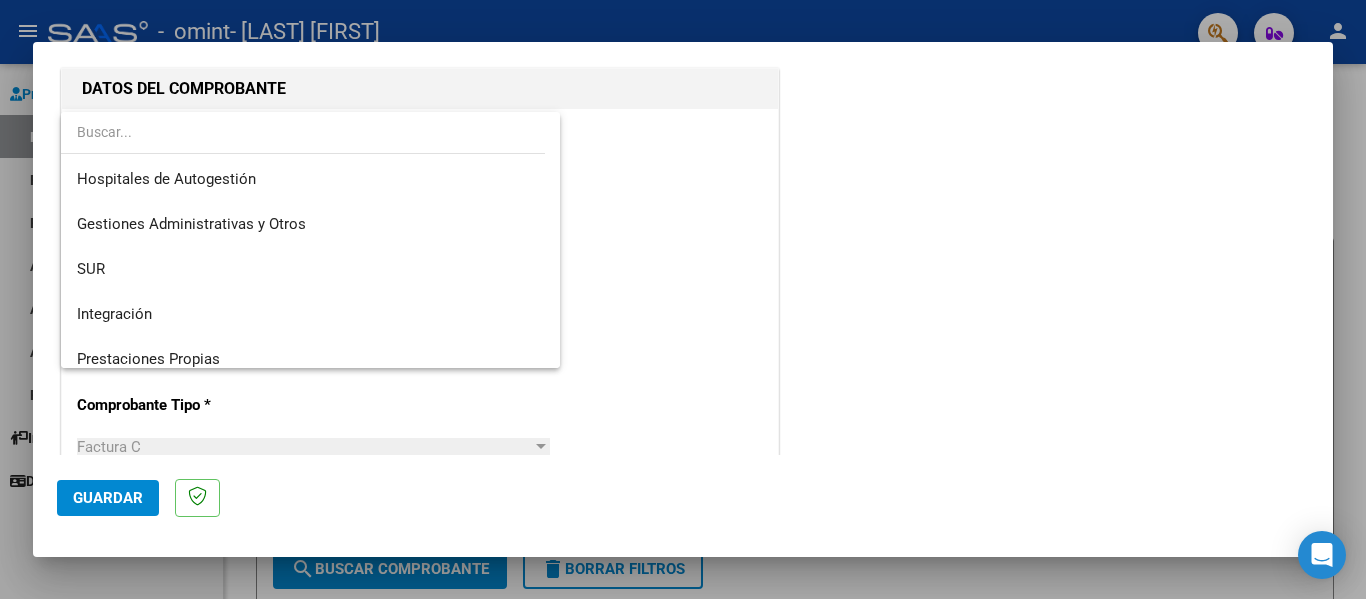 scroll, scrollTop: 149, scrollLeft: 0, axis: vertical 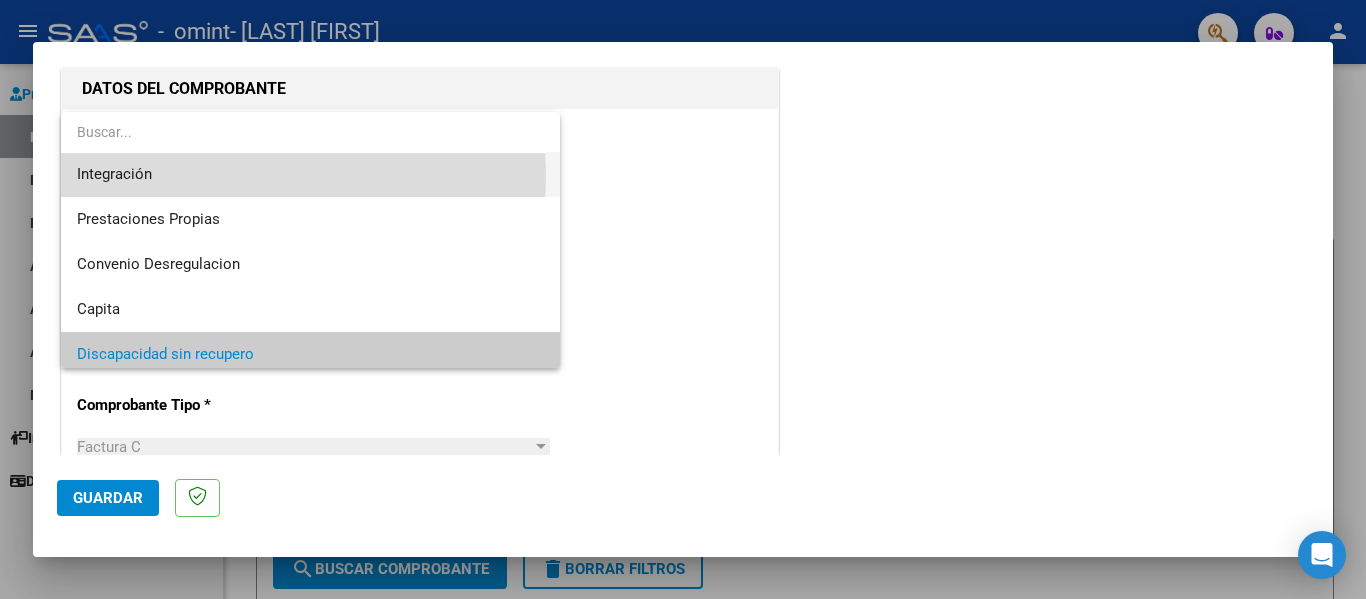 click on "Integración" at bounding box center [310, 174] 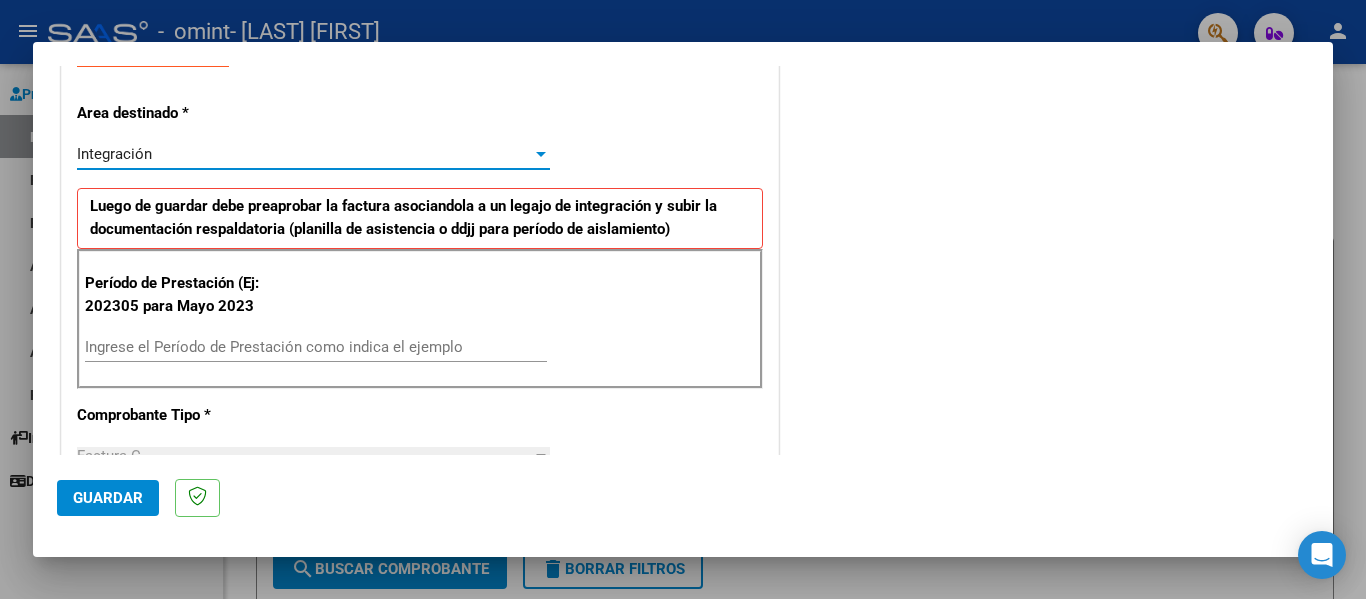 scroll, scrollTop: 400, scrollLeft: 0, axis: vertical 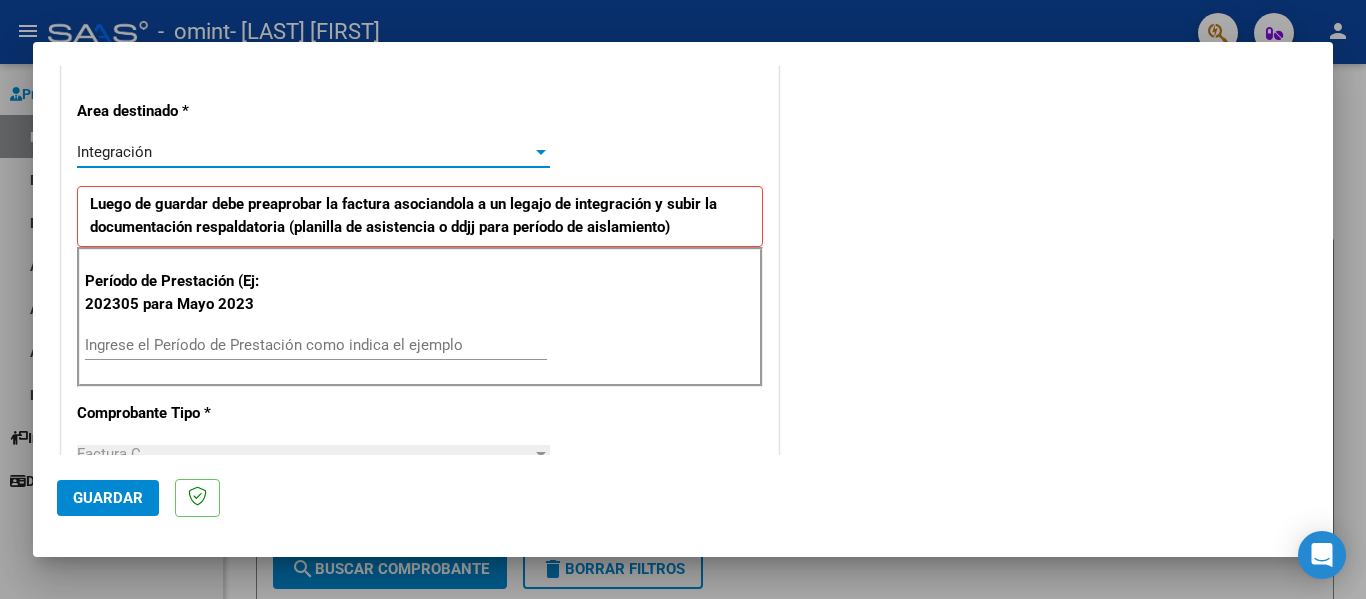 click on "Ingrese el Período de Prestación como indica el ejemplo" at bounding box center (316, 345) 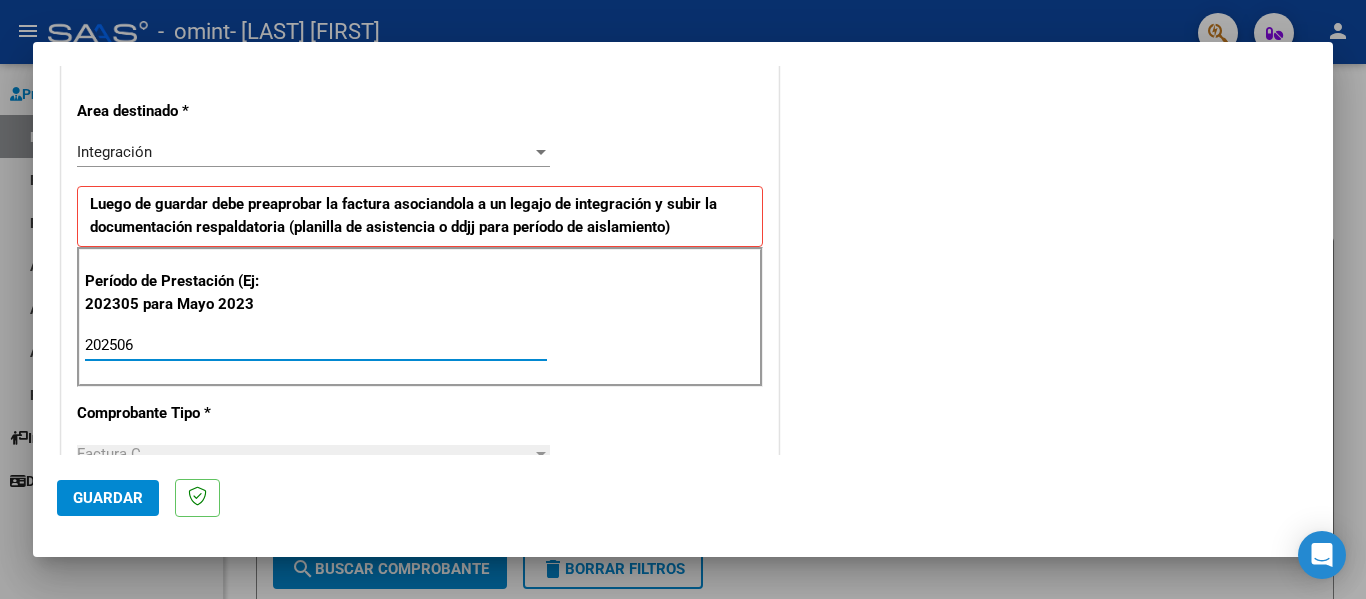 type on "202506" 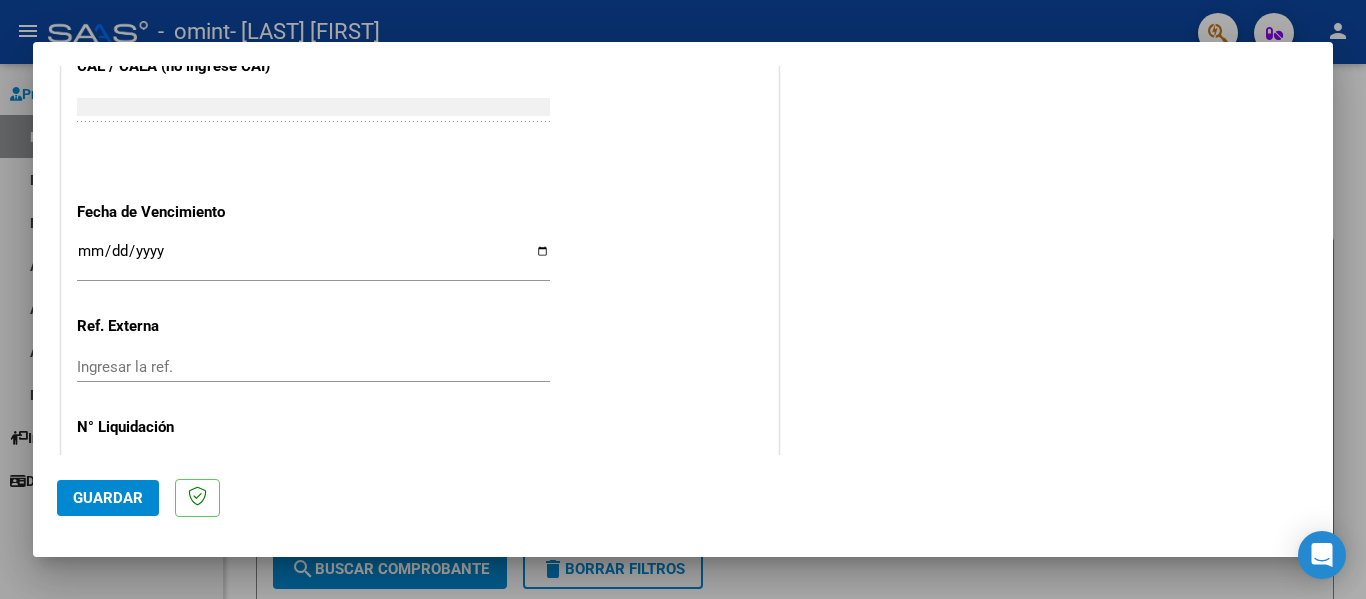 scroll, scrollTop: 1333, scrollLeft: 0, axis: vertical 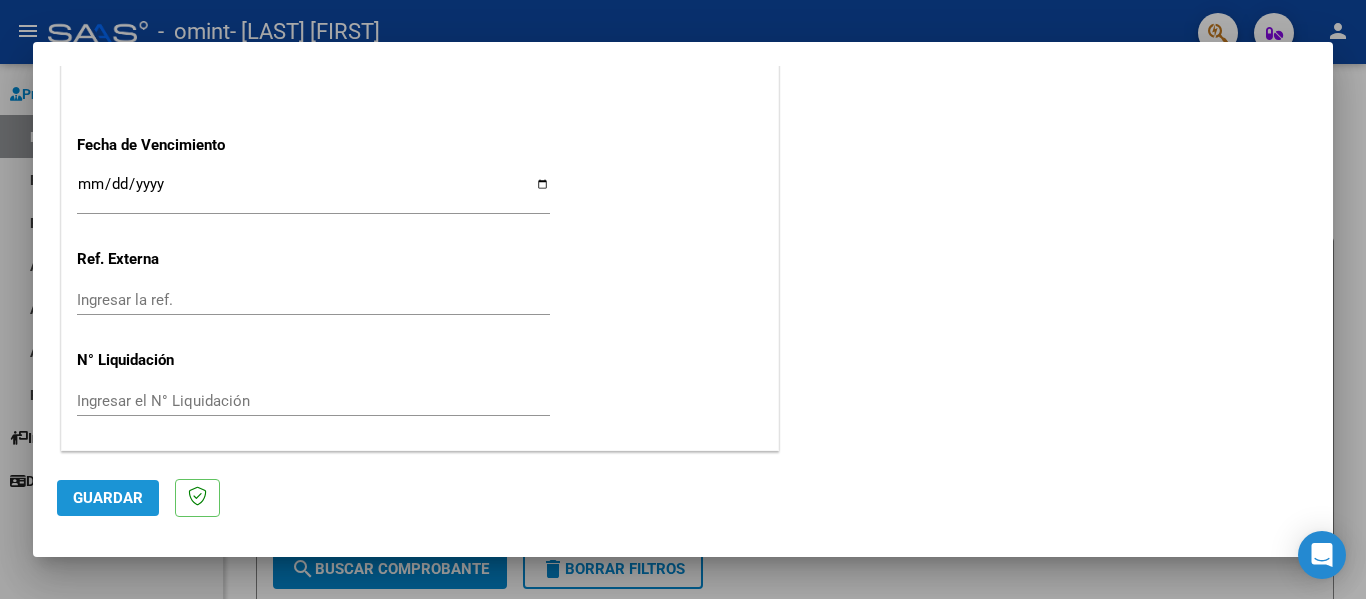 click on "Guardar" 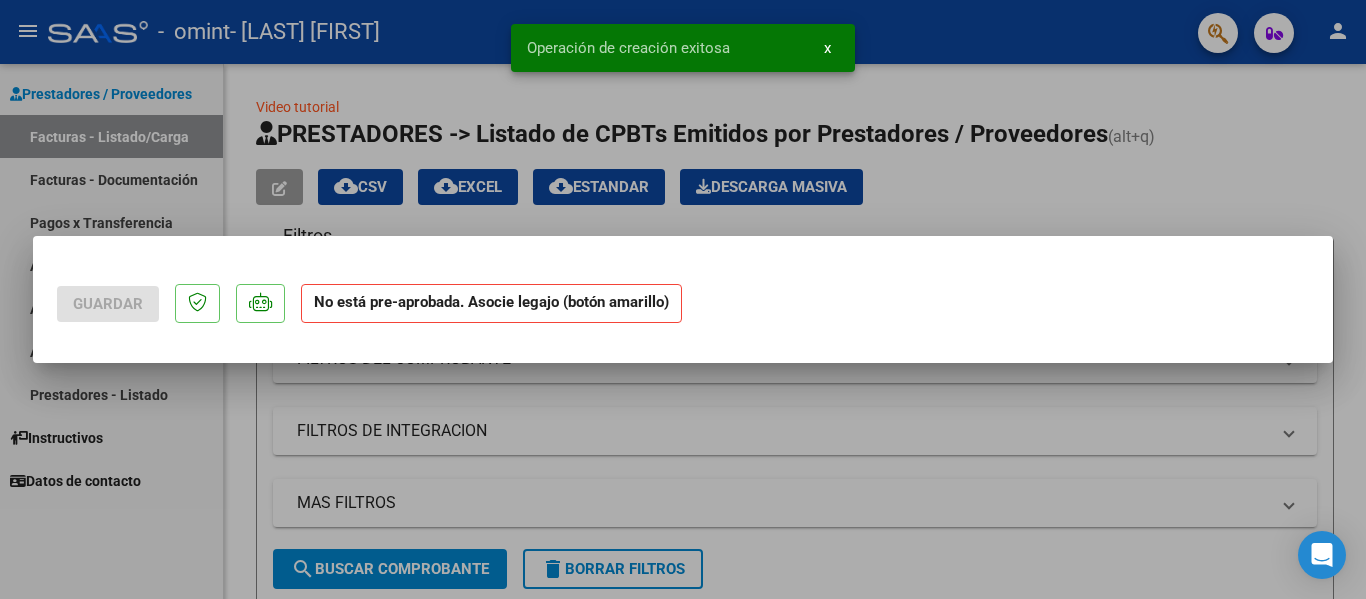 scroll, scrollTop: 0, scrollLeft: 0, axis: both 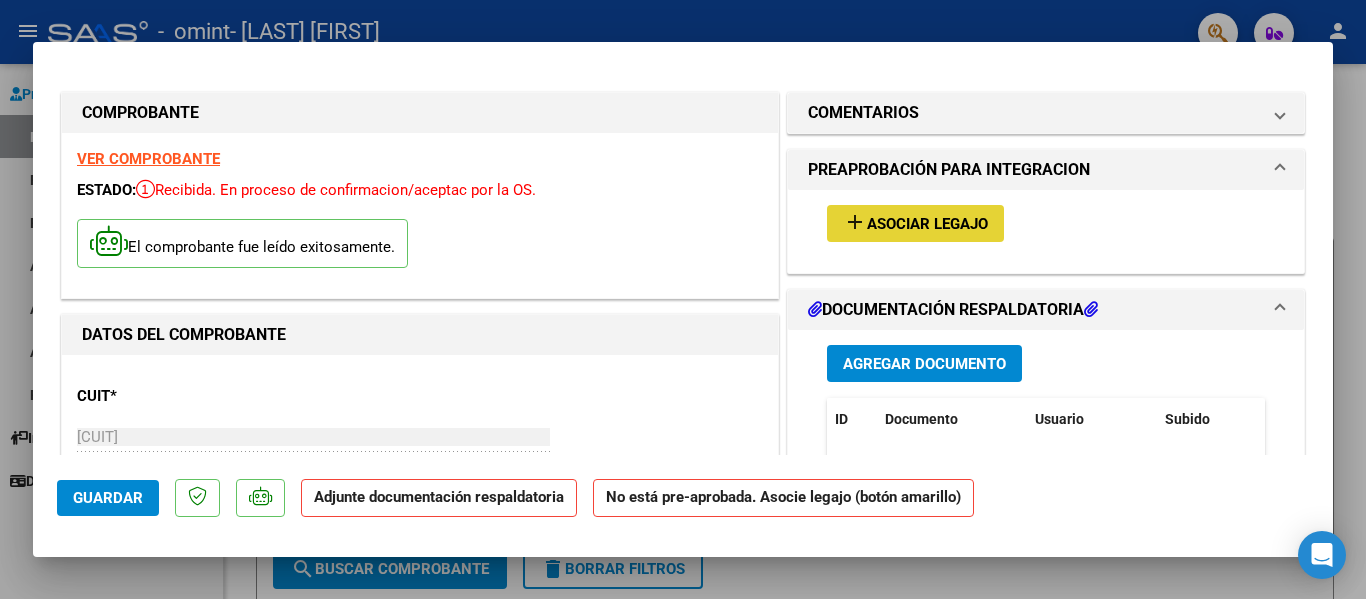 click on "Asociar Legajo" at bounding box center (927, 224) 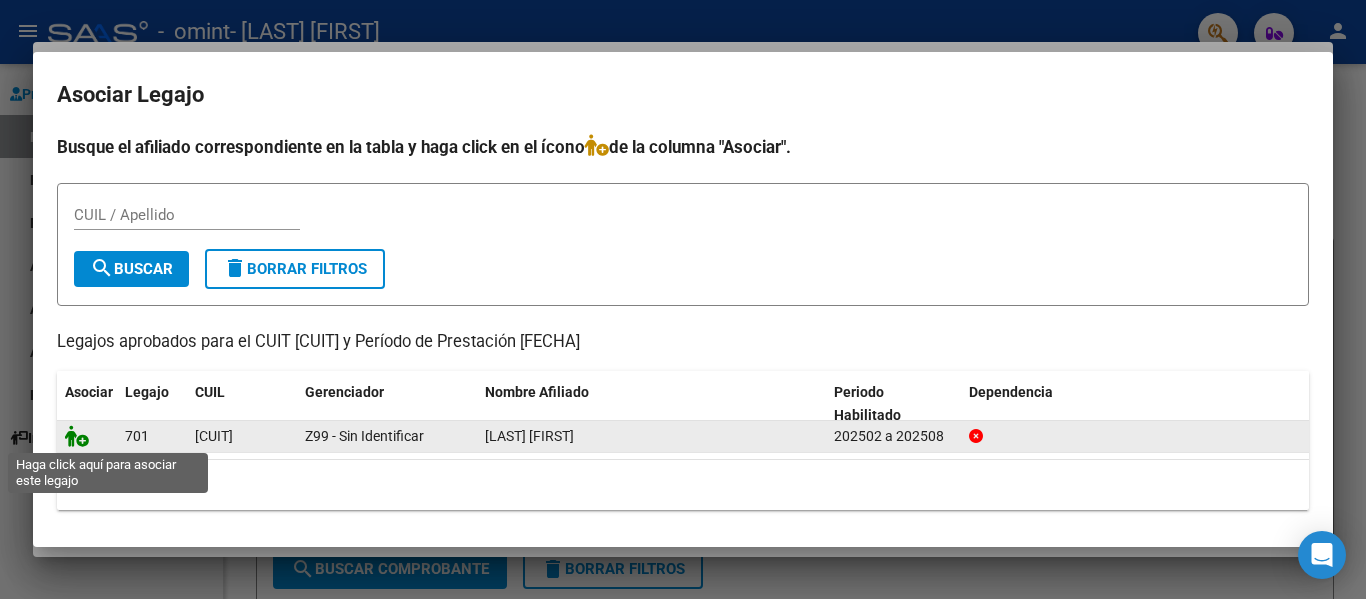 click 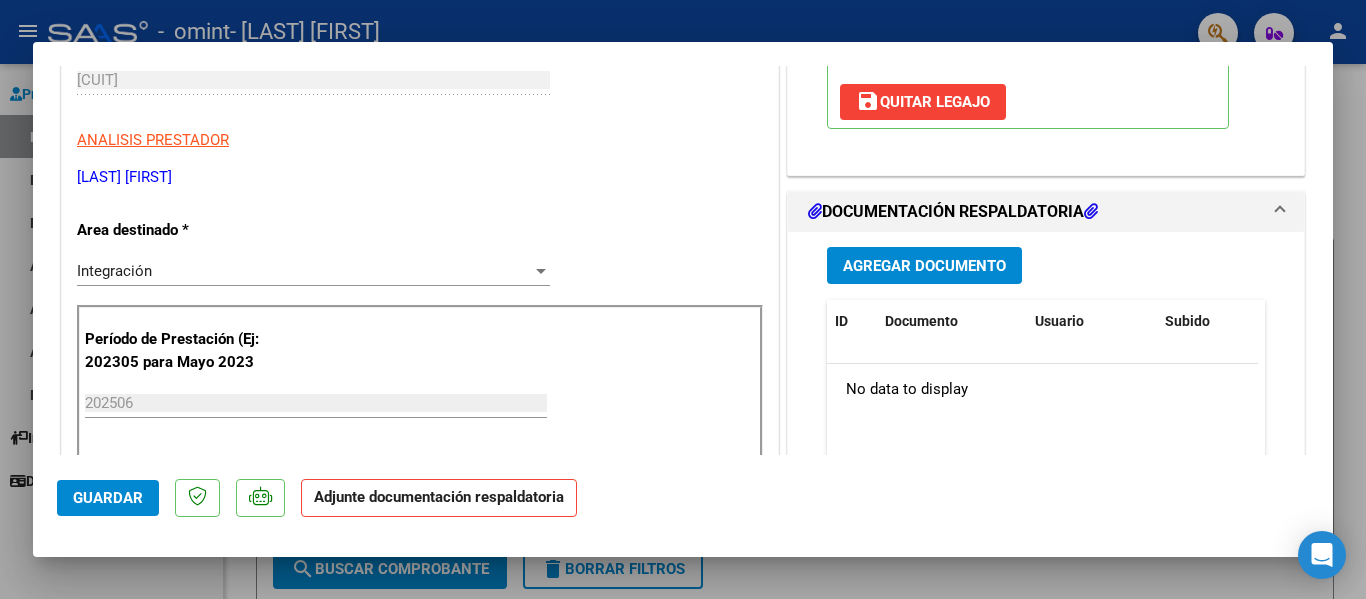 scroll, scrollTop: 356, scrollLeft: 0, axis: vertical 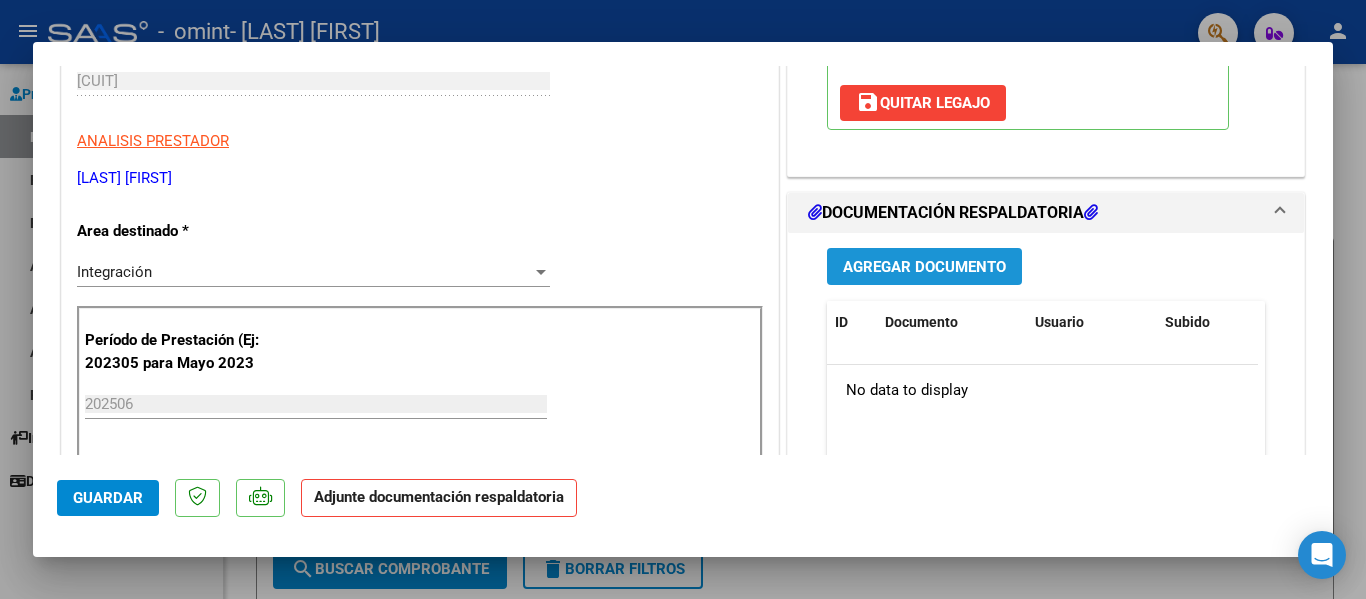 click on "Agregar Documento" at bounding box center (924, 267) 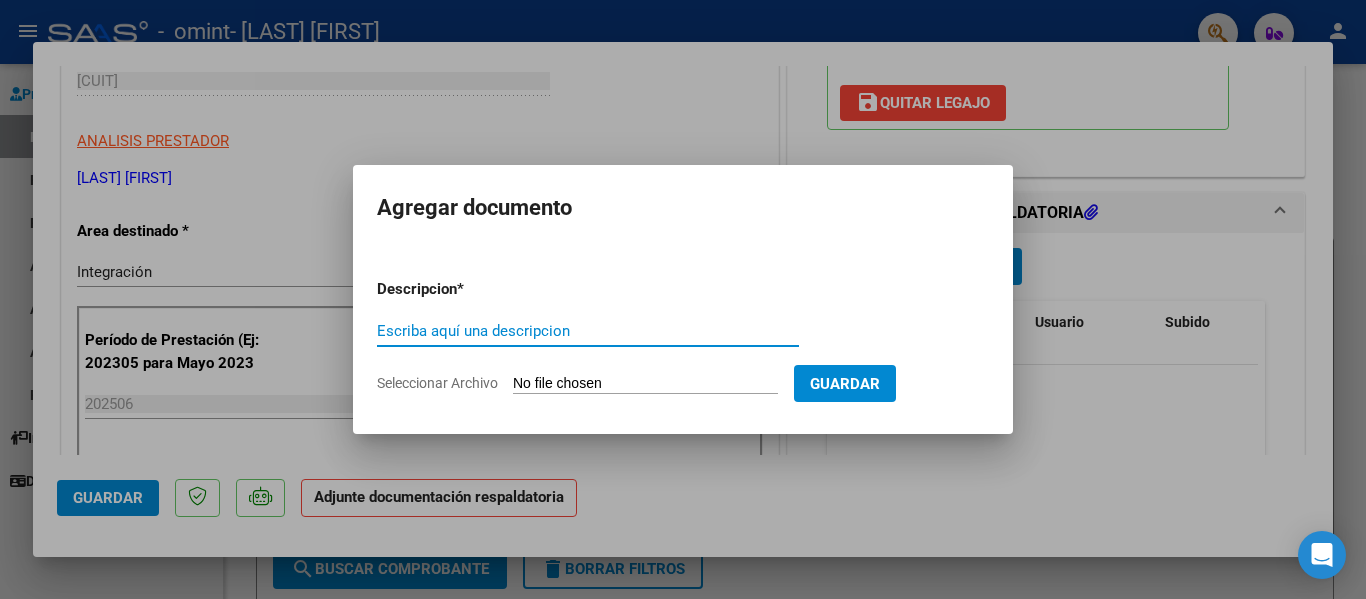 click on "Escriba aquí una descripcion" at bounding box center [588, 331] 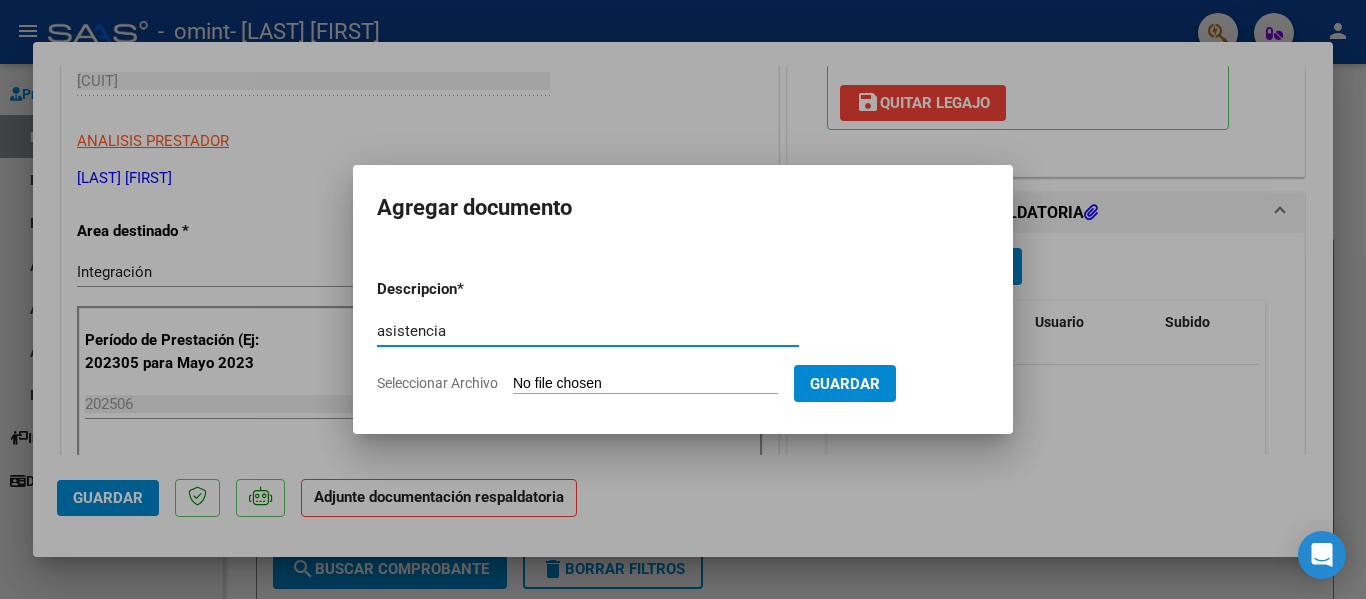 type on "asistencia" 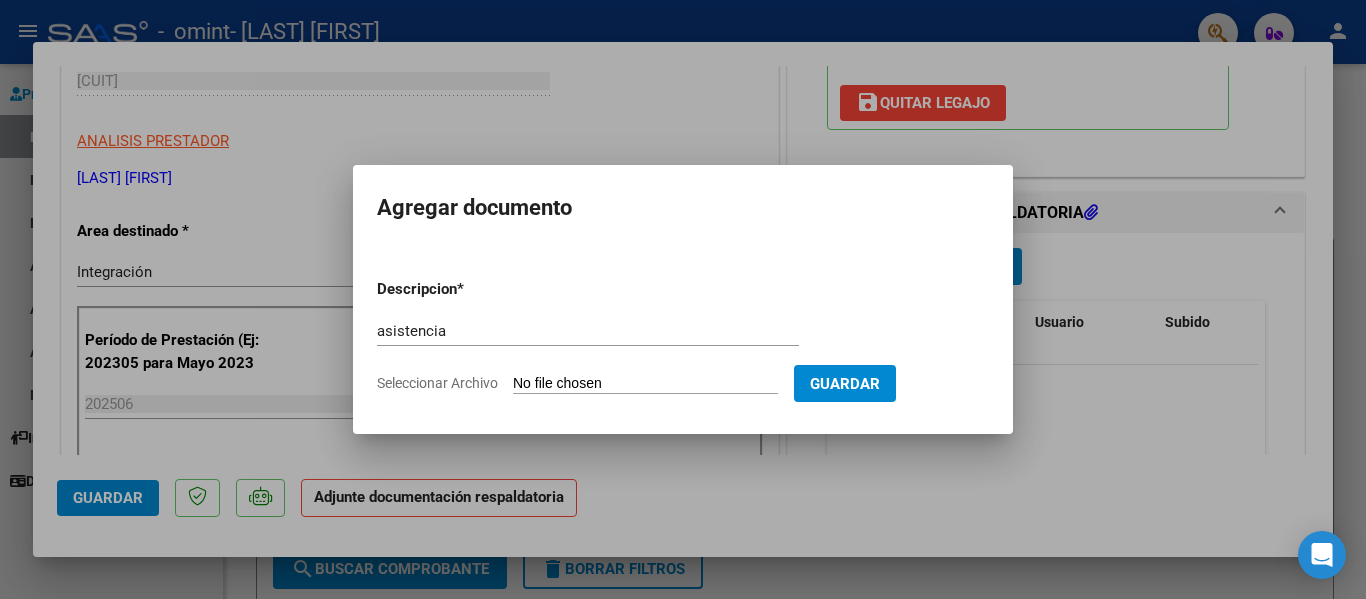 click on "Seleccionar Archivo" 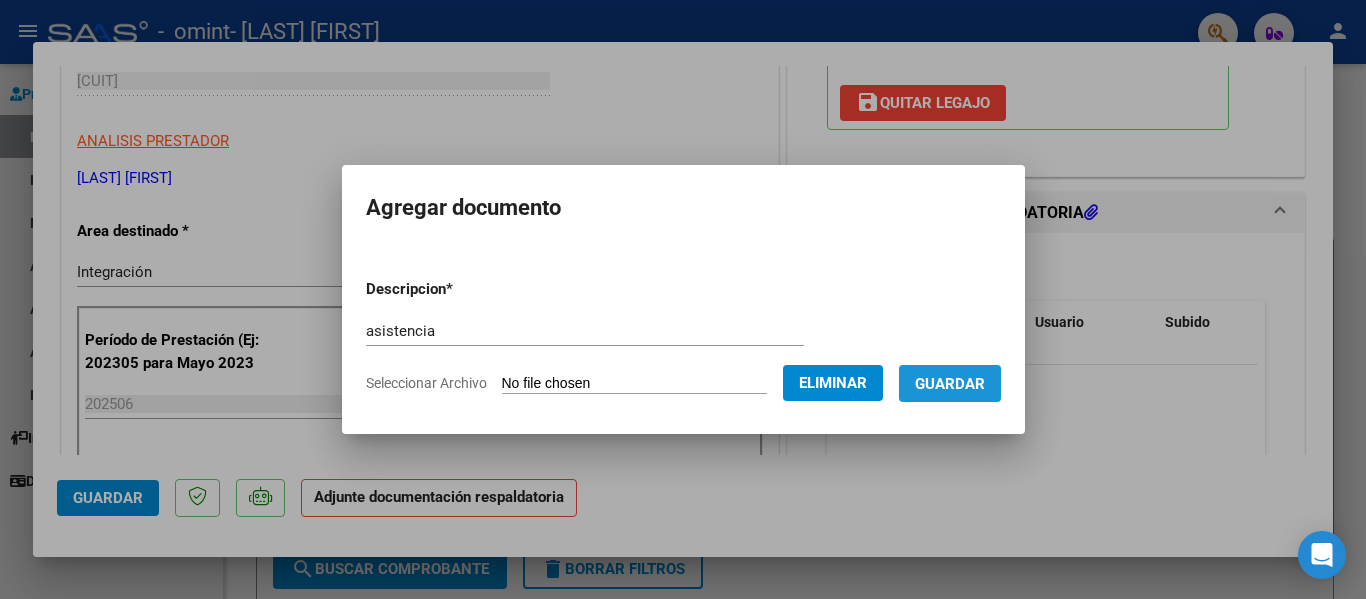 click on "Guardar" at bounding box center [950, 384] 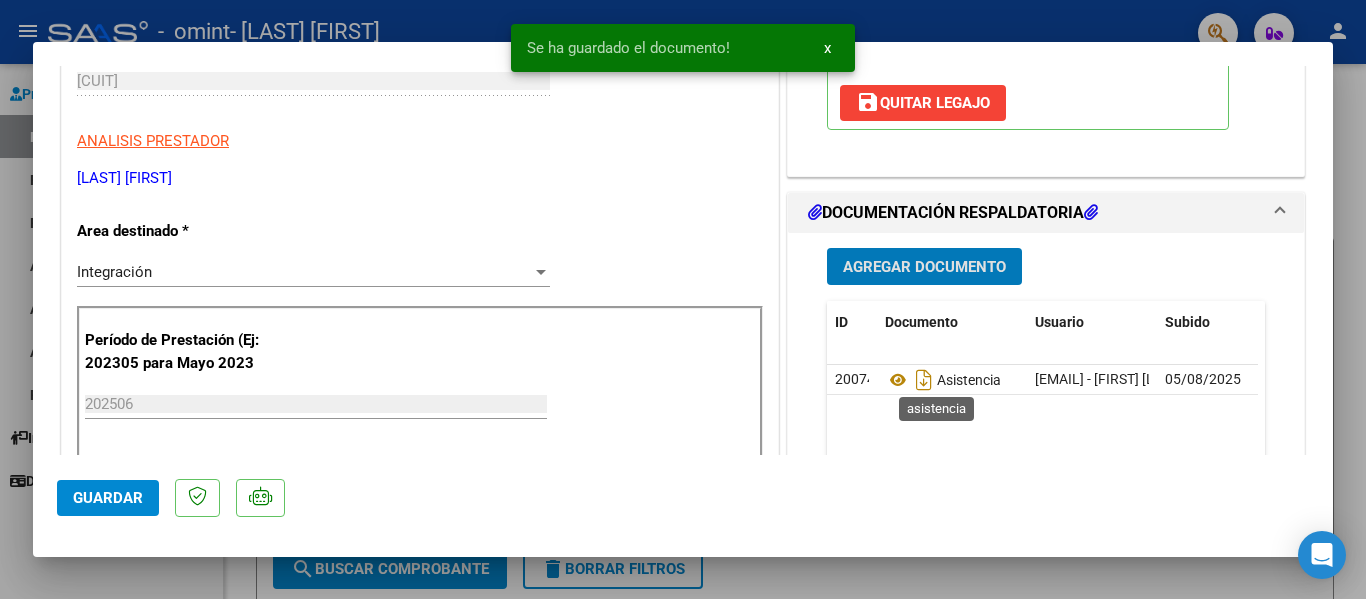scroll, scrollTop: 668, scrollLeft: 0, axis: vertical 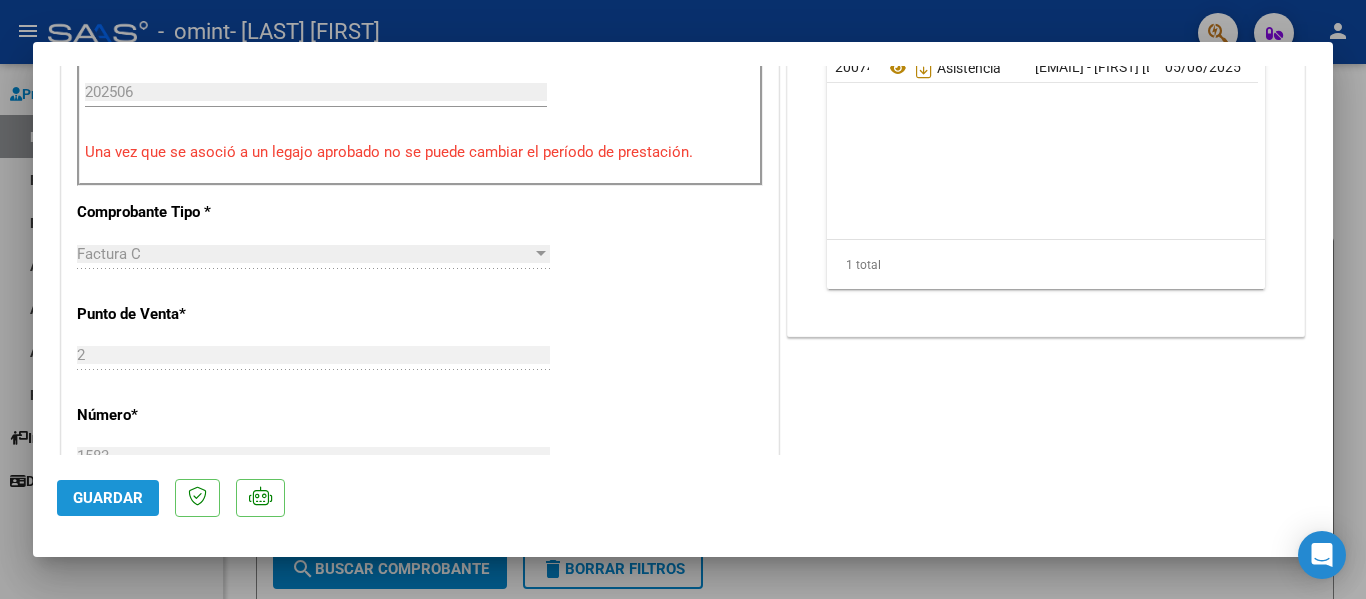 click on "Guardar" 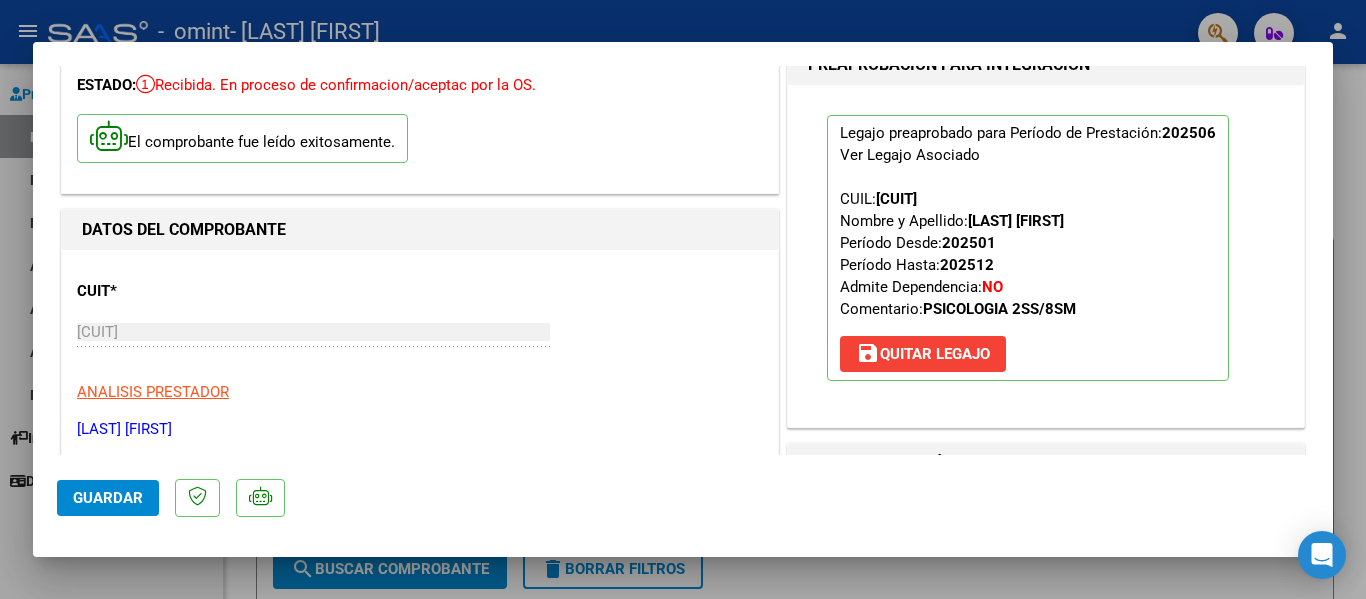 scroll, scrollTop: 104, scrollLeft: 0, axis: vertical 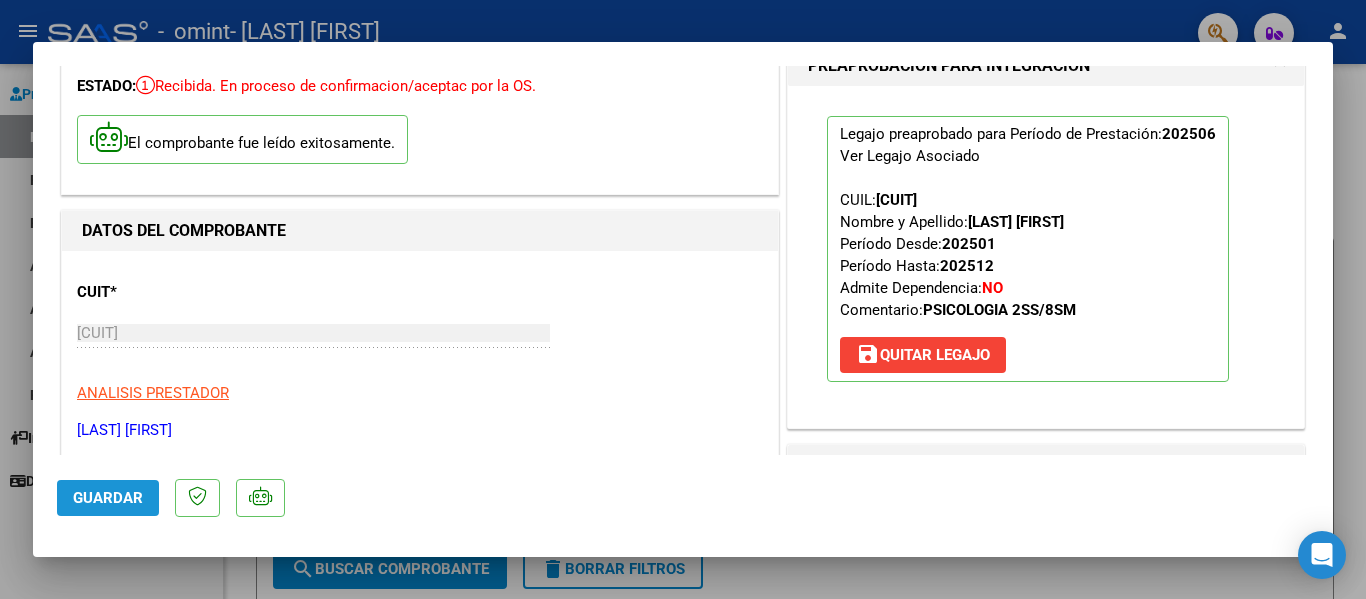 click on "Guardar" 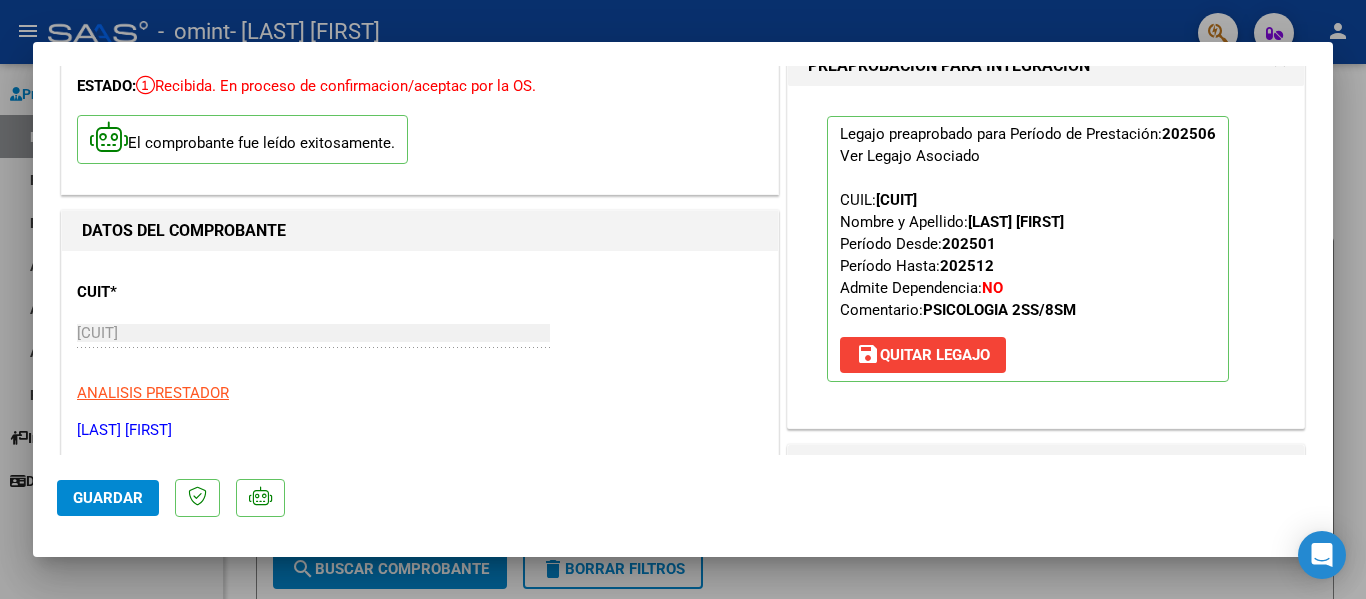click at bounding box center (683, 299) 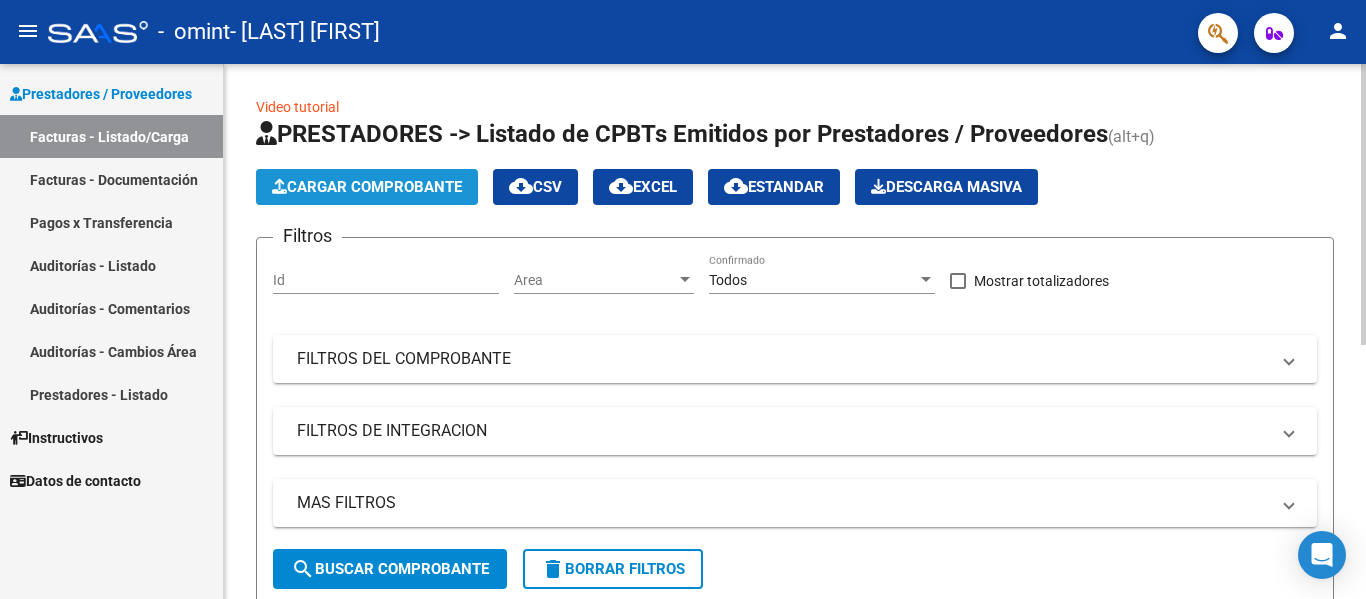 click on "Cargar Comprobante" 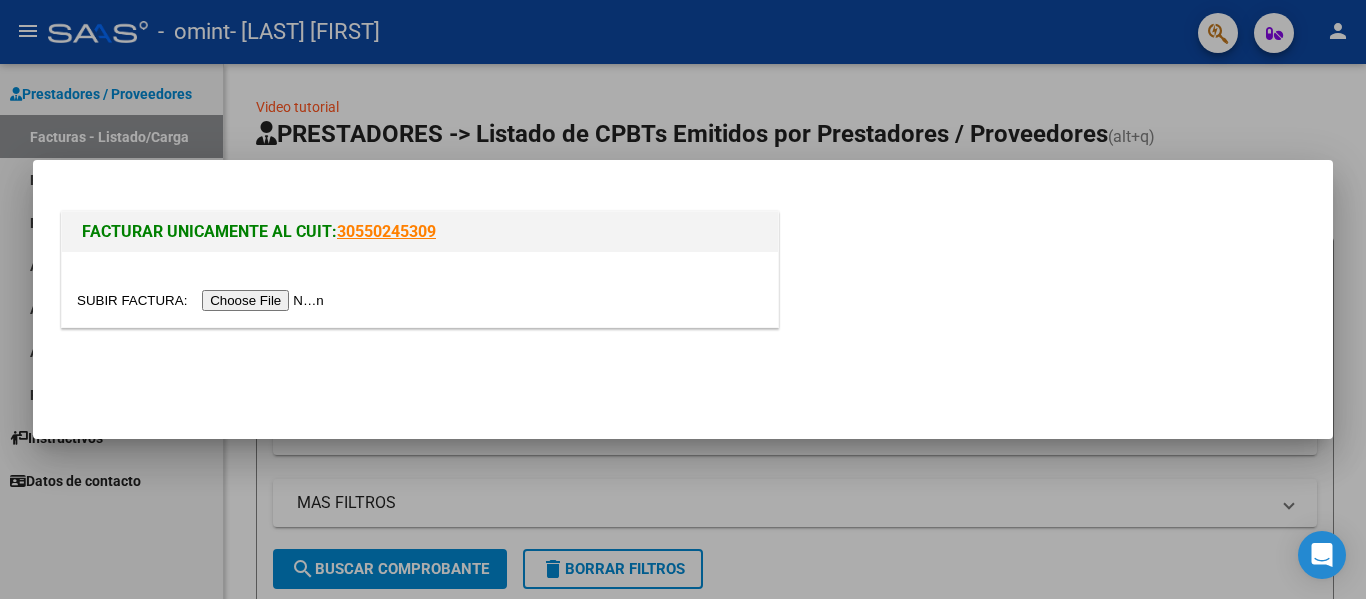 click at bounding box center (203, 300) 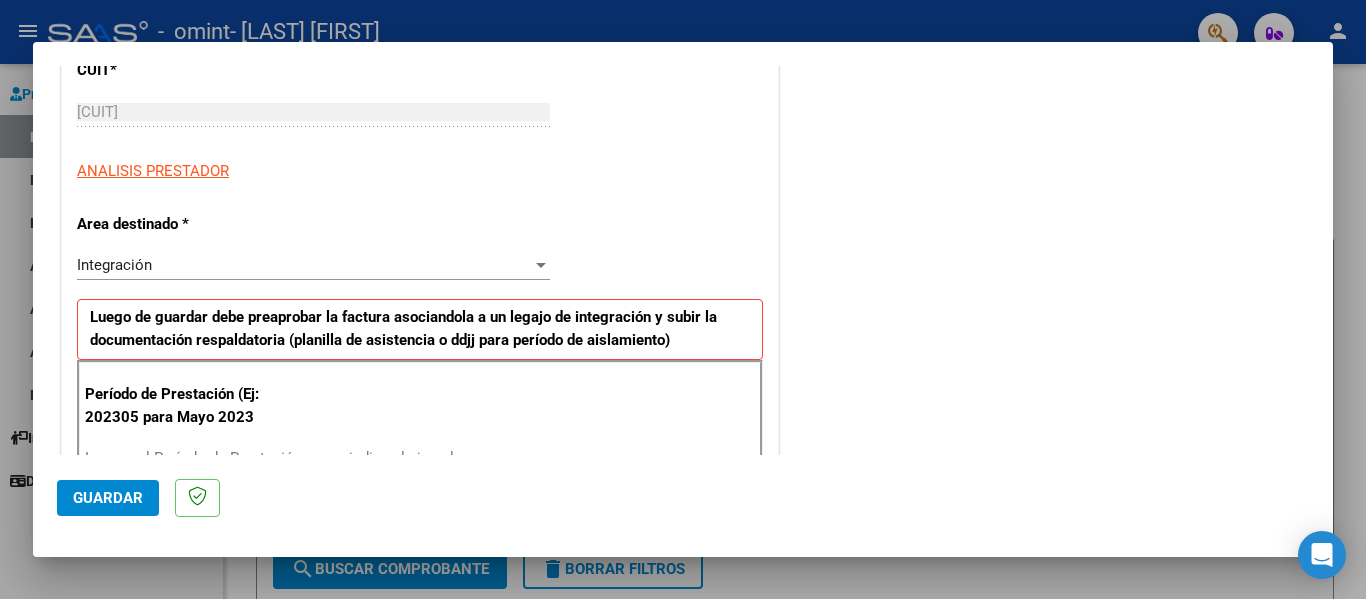 scroll, scrollTop: 428, scrollLeft: 0, axis: vertical 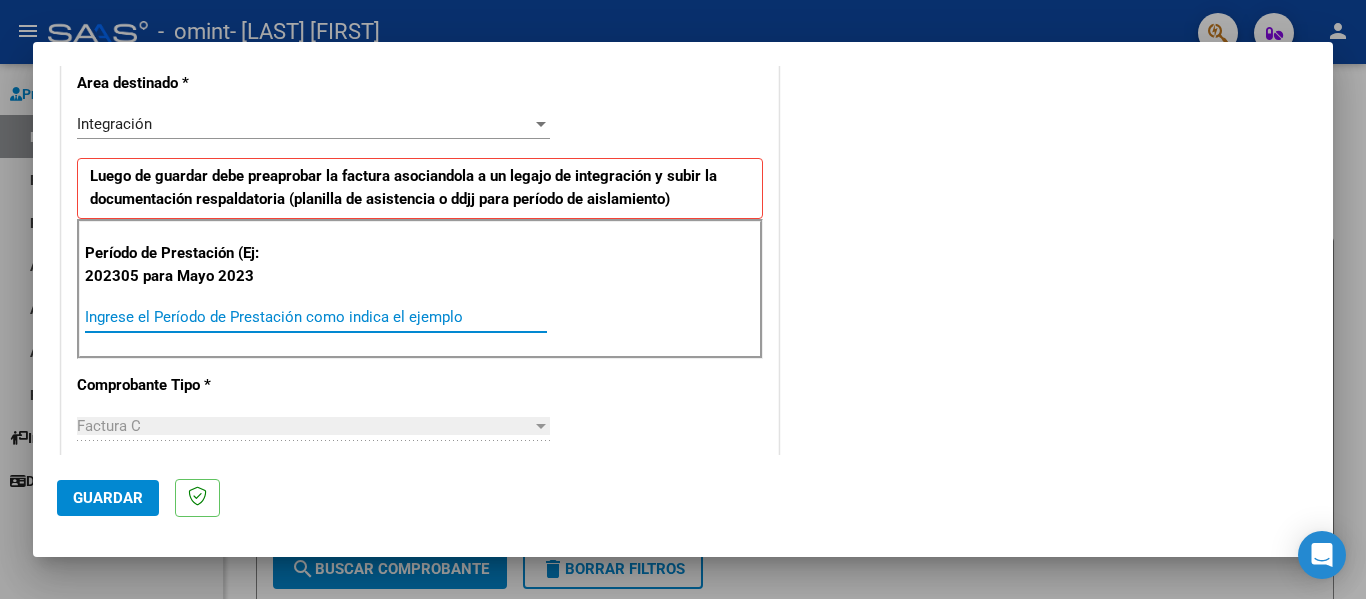 click on "Ingrese el Período de Prestación como indica el ejemplo" at bounding box center (316, 317) 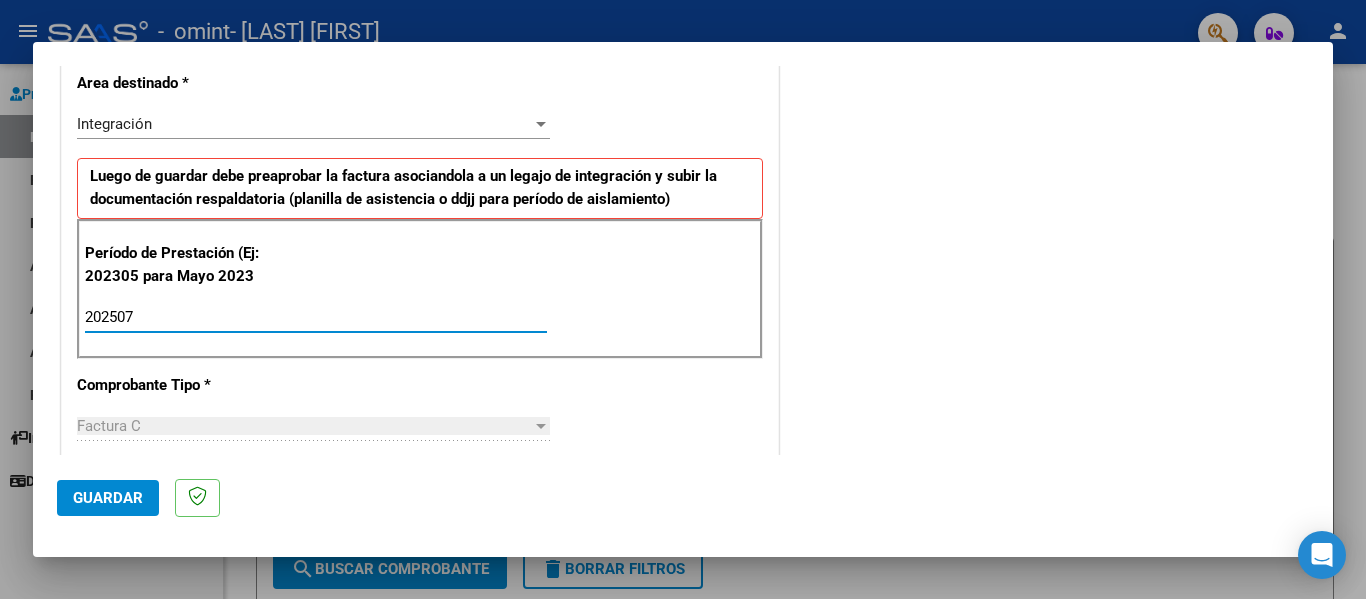 type on "202507" 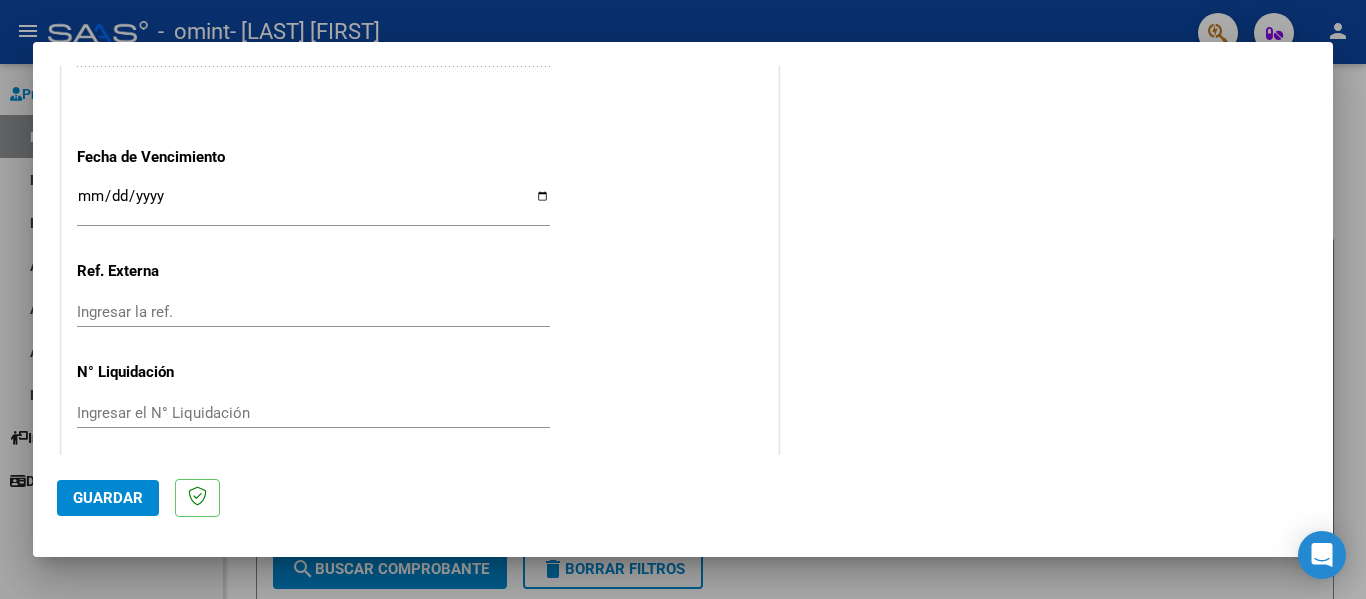 scroll, scrollTop: 1333, scrollLeft: 0, axis: vertical 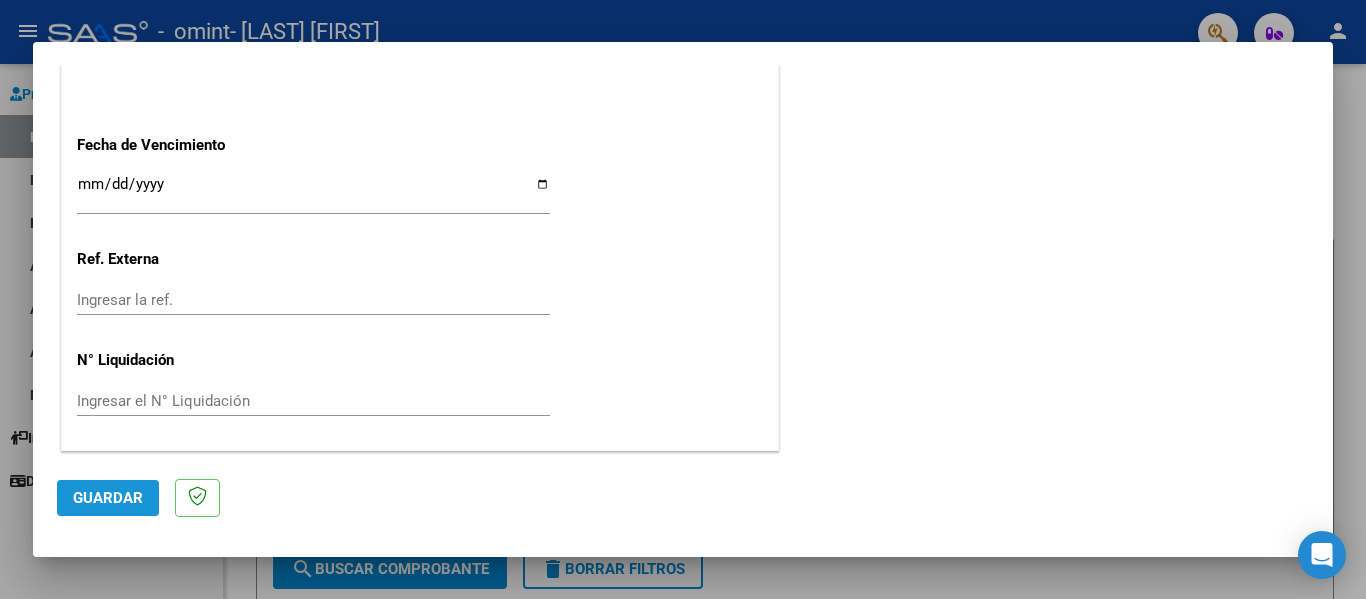 click on "Guardar" 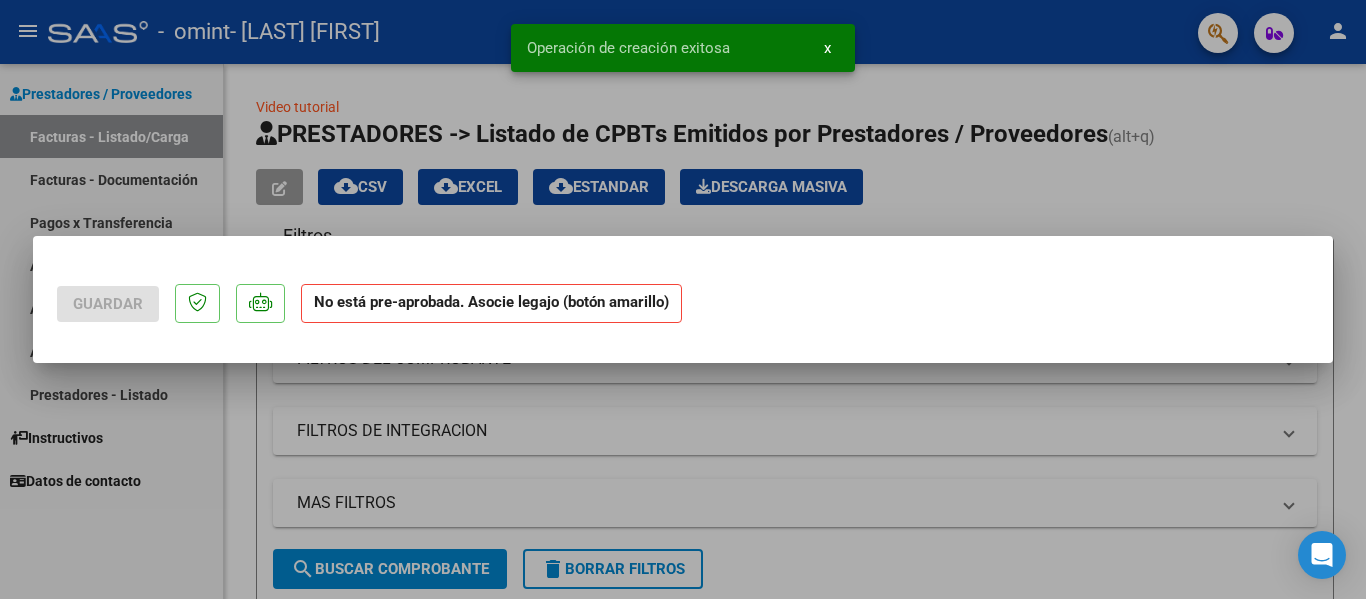 scroll, scrollTop: 0, scrollLeft: 0, axis: both 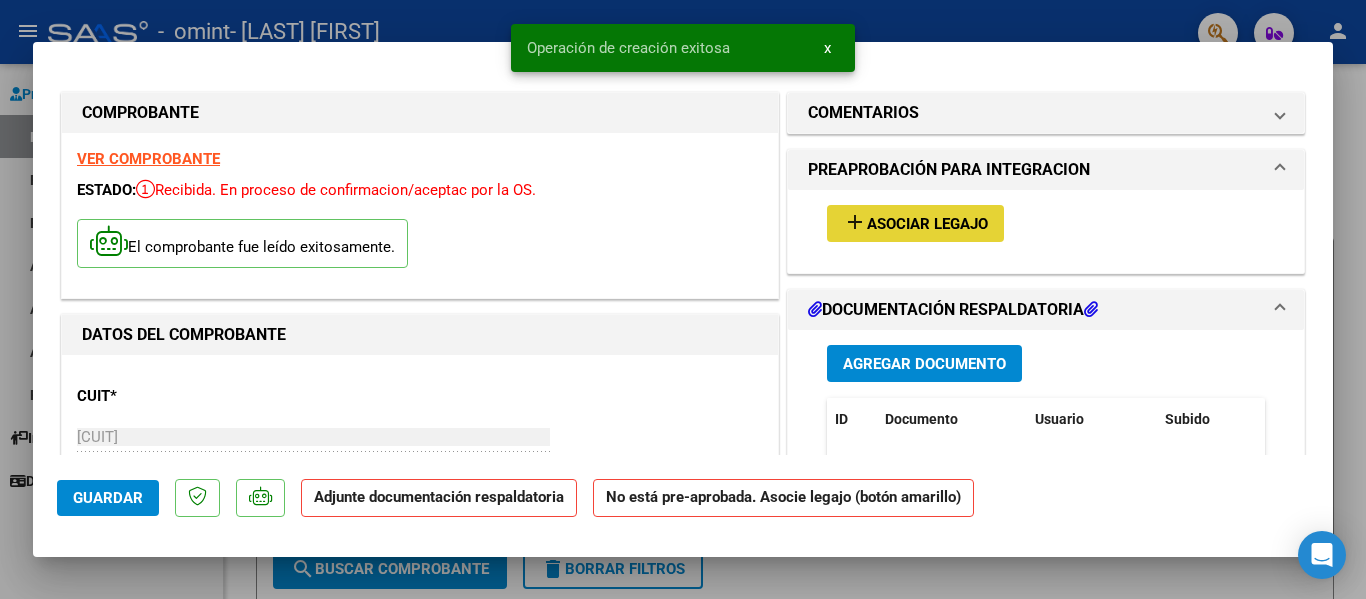 click on "Asociar Legajo" at bounding box center (927, 224) 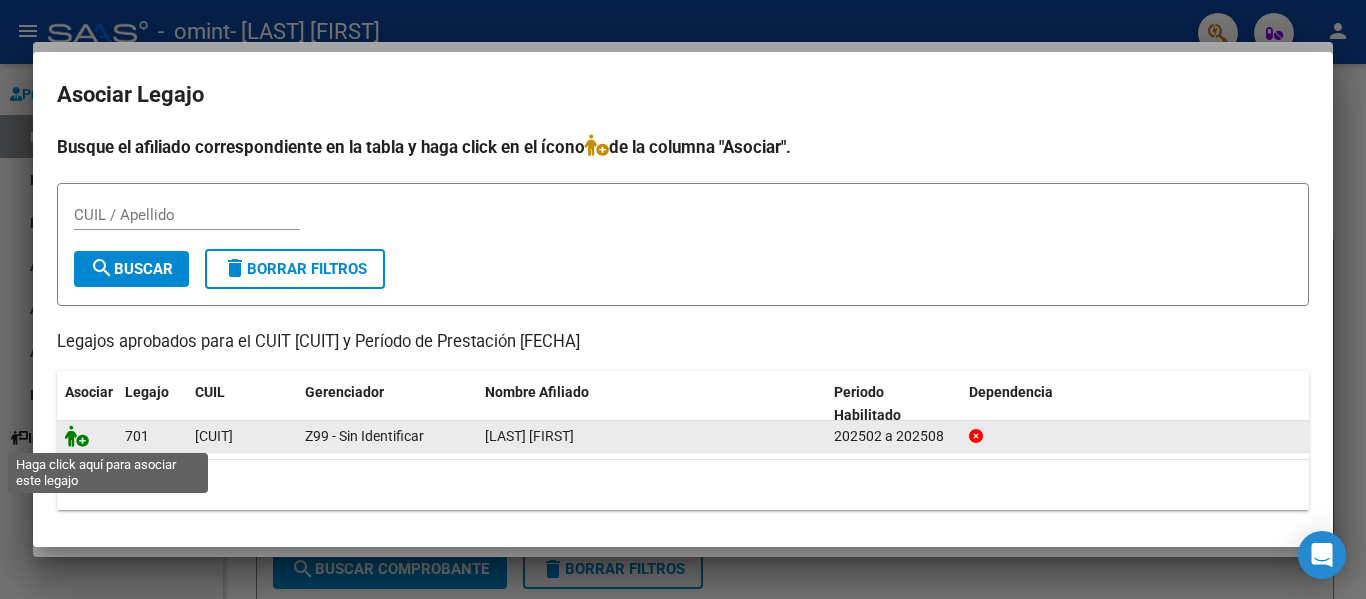 click 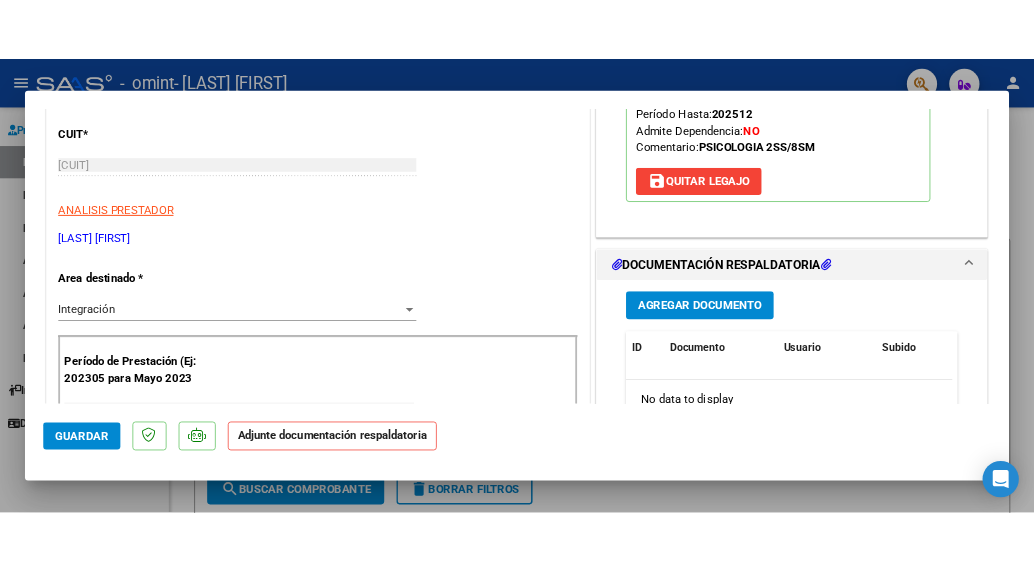 scroll, scrollTop: 299, scrollLeft: 0, axis: vertical 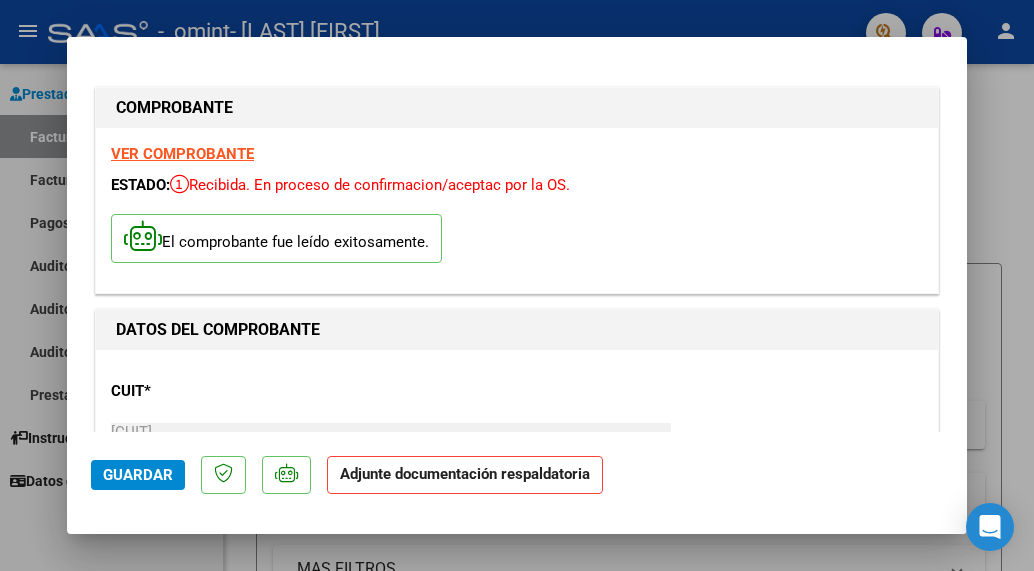 drag, startPoint x: 869, startPoint y: 152, endPoint x: 874, endPoint y: -86, distance: 238.05252 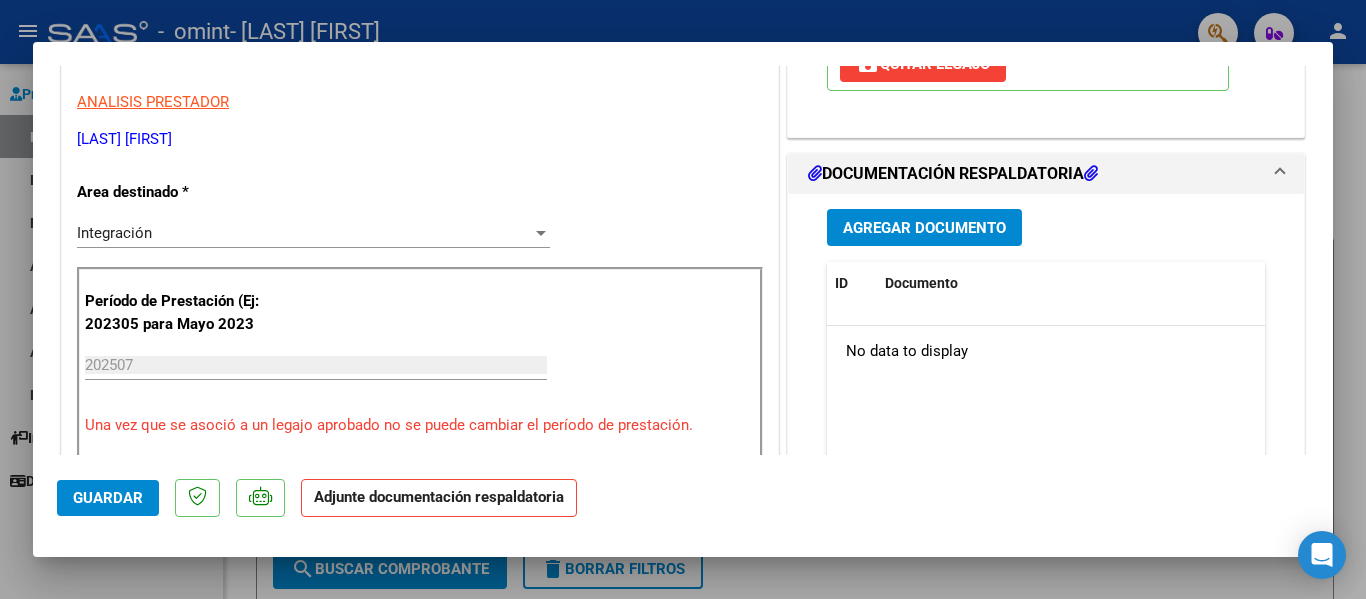scroll, scrollTop: 396, scrollLeft: 0, axis: vertical 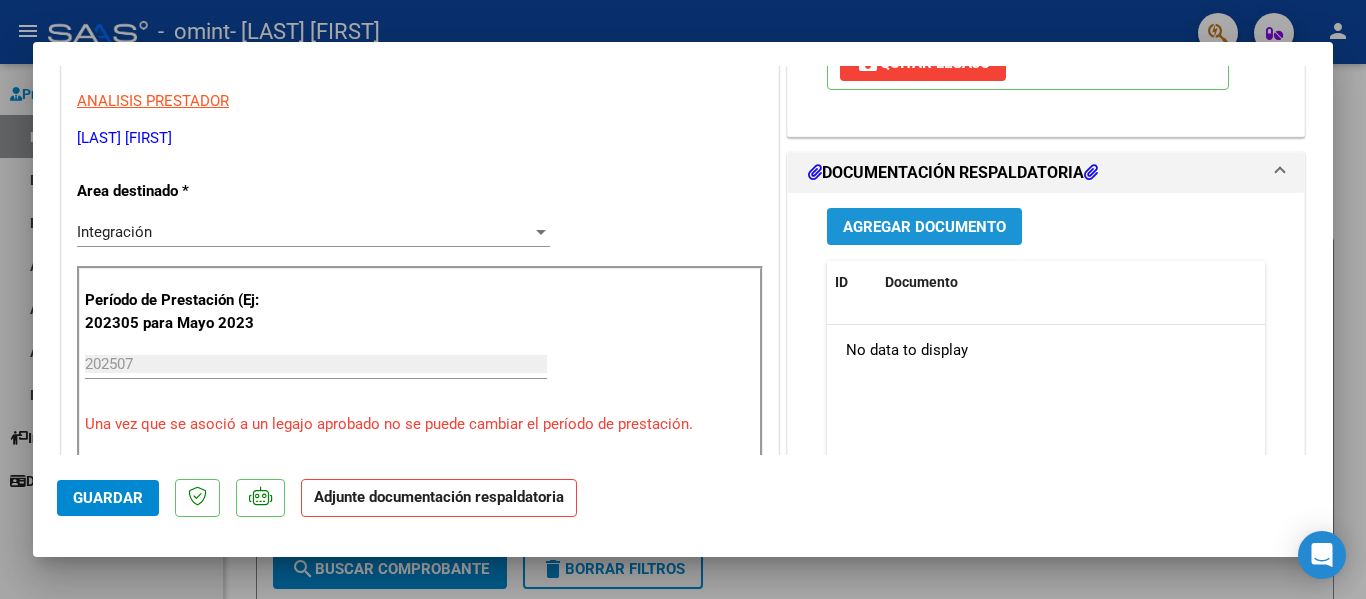click on "Agregar Documento" at bounding box center (924, 227) 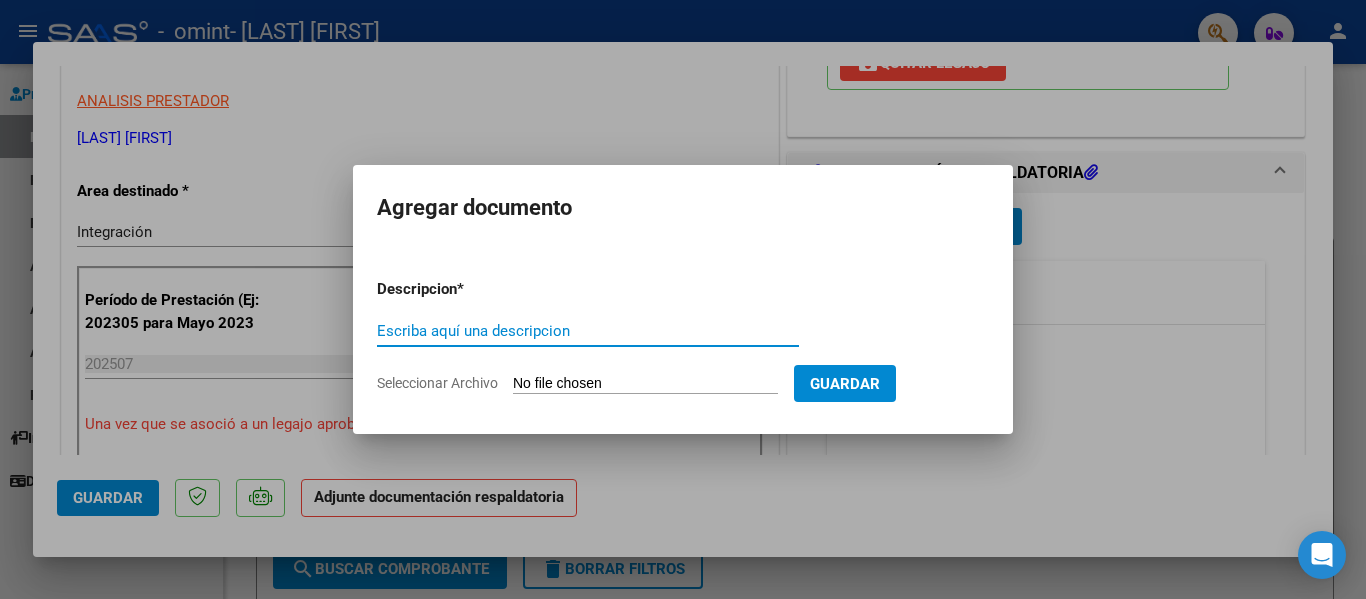click on "Escriba aquí una descripcion" at bounding box center [588, 331] 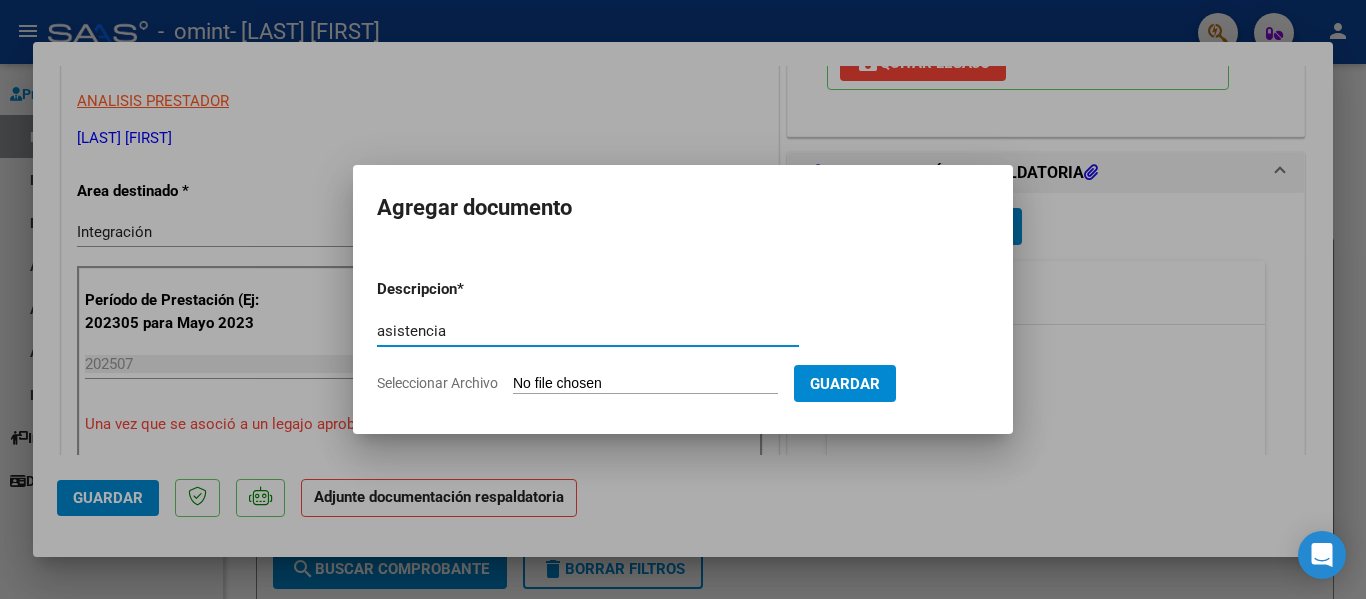 type on "asistencia" 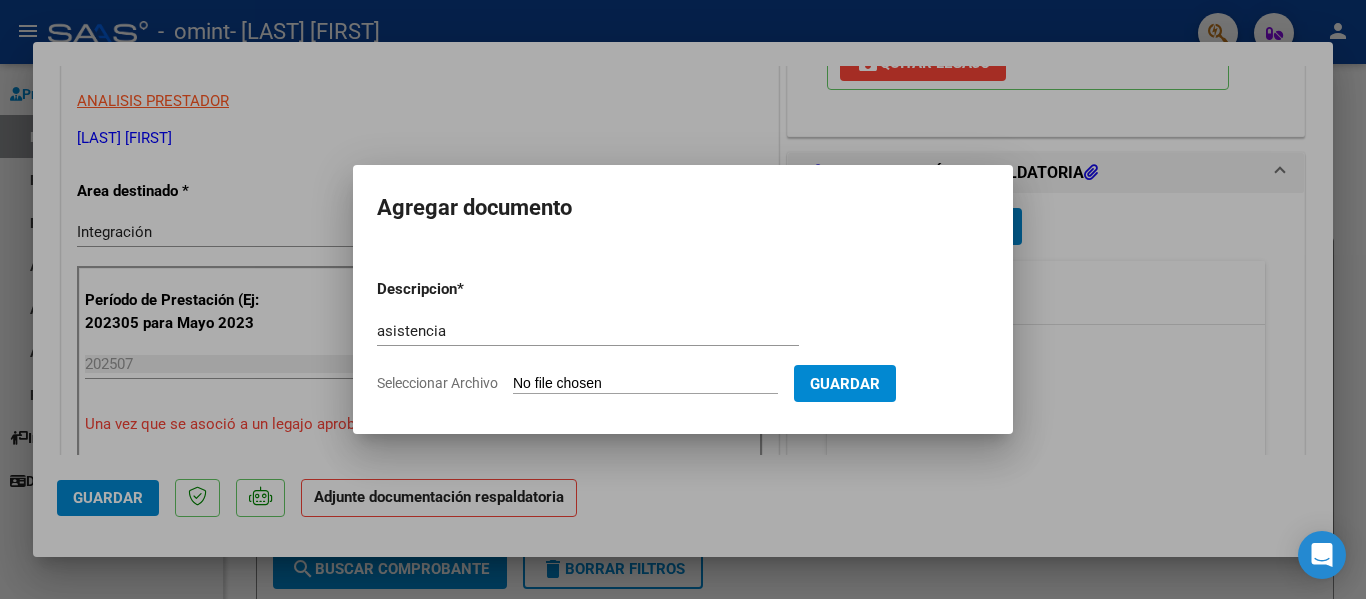 click on "Seleccionar Archivo" at bounding box center (645, 384) 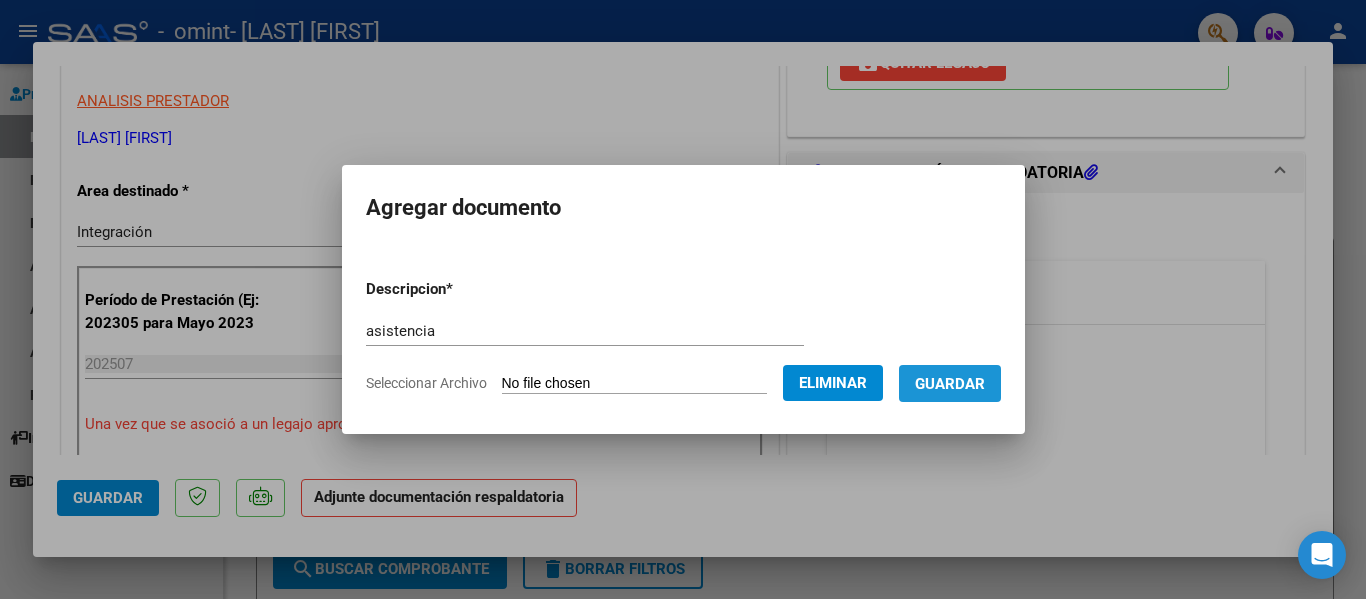 click on "Guardar" at bounding box center (950, 384) 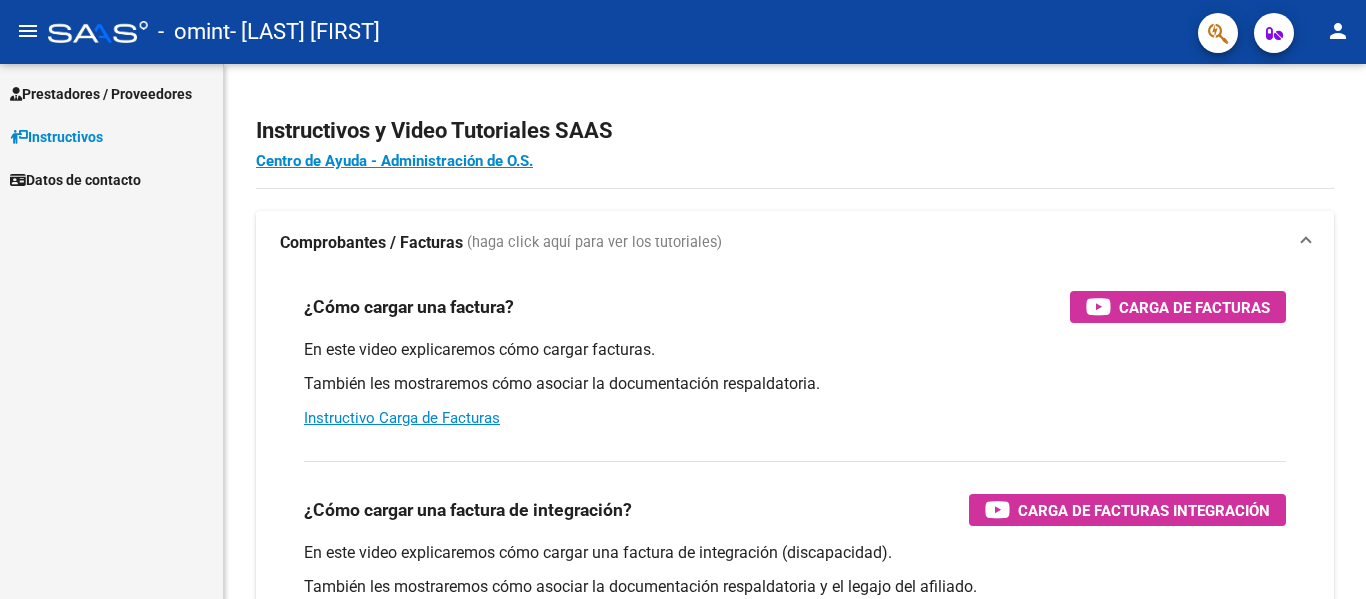 scroll, scrollTop: 0, scrollLeft: 0, axis: both 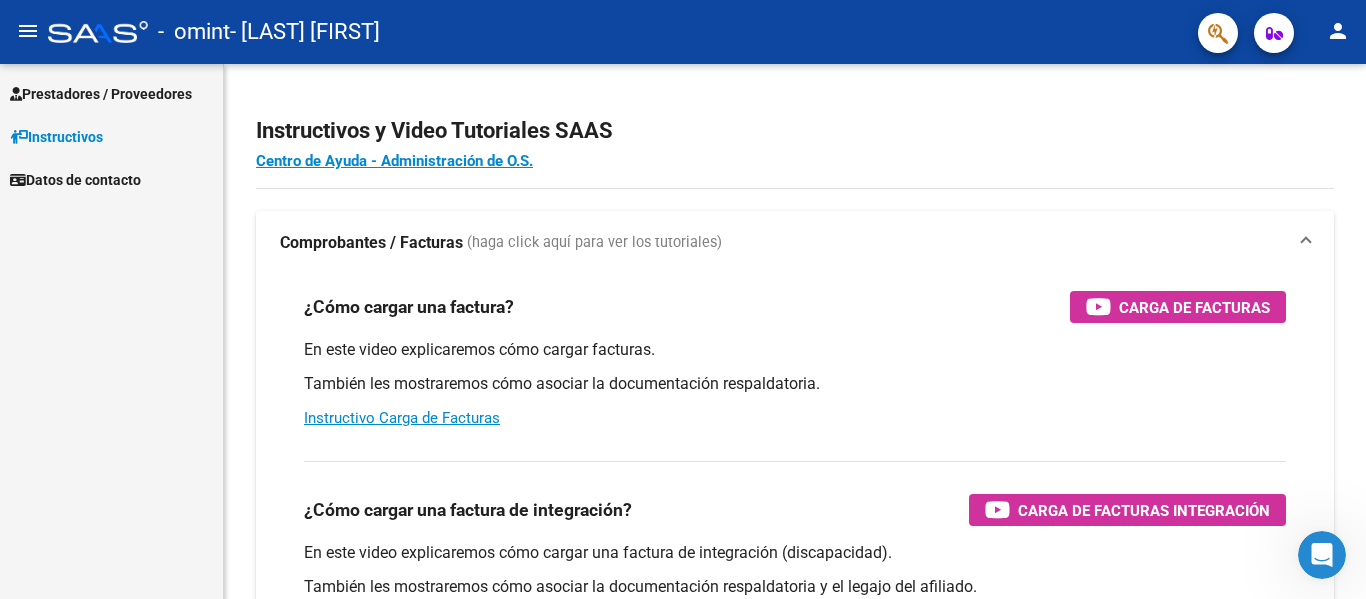 click on "Prestadores / Proveedores" at bounding box center (101, 94) 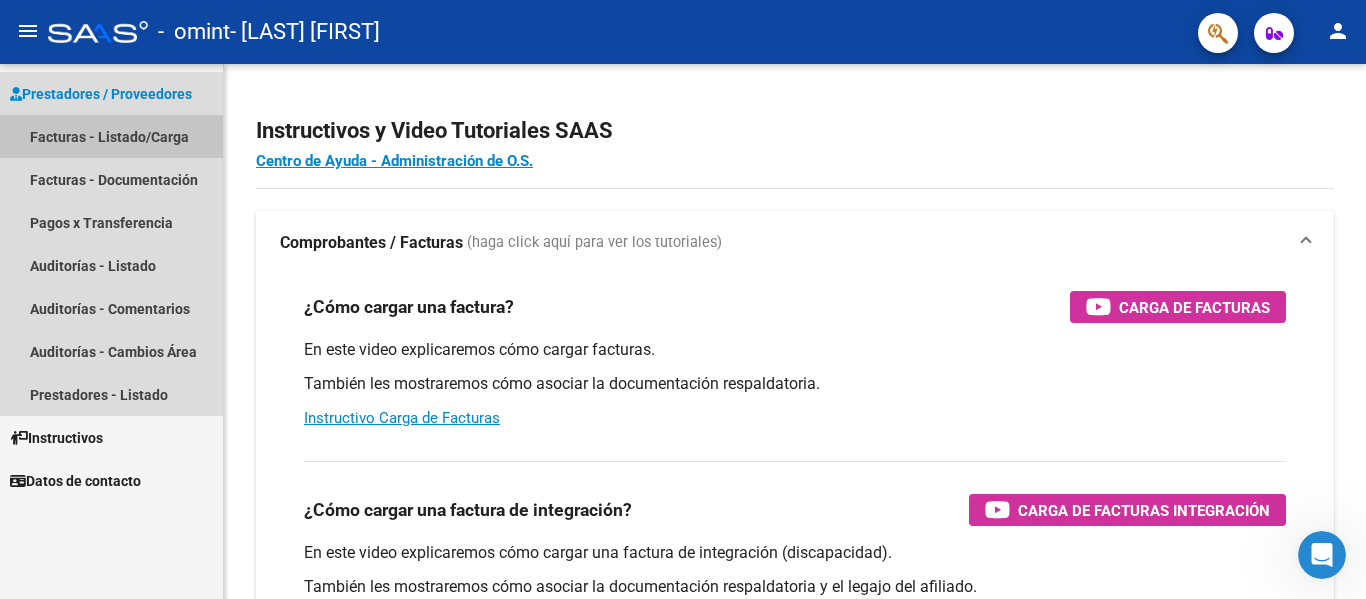 click on "Facturas - Listado/Carga" at bounding box center (111, 136) 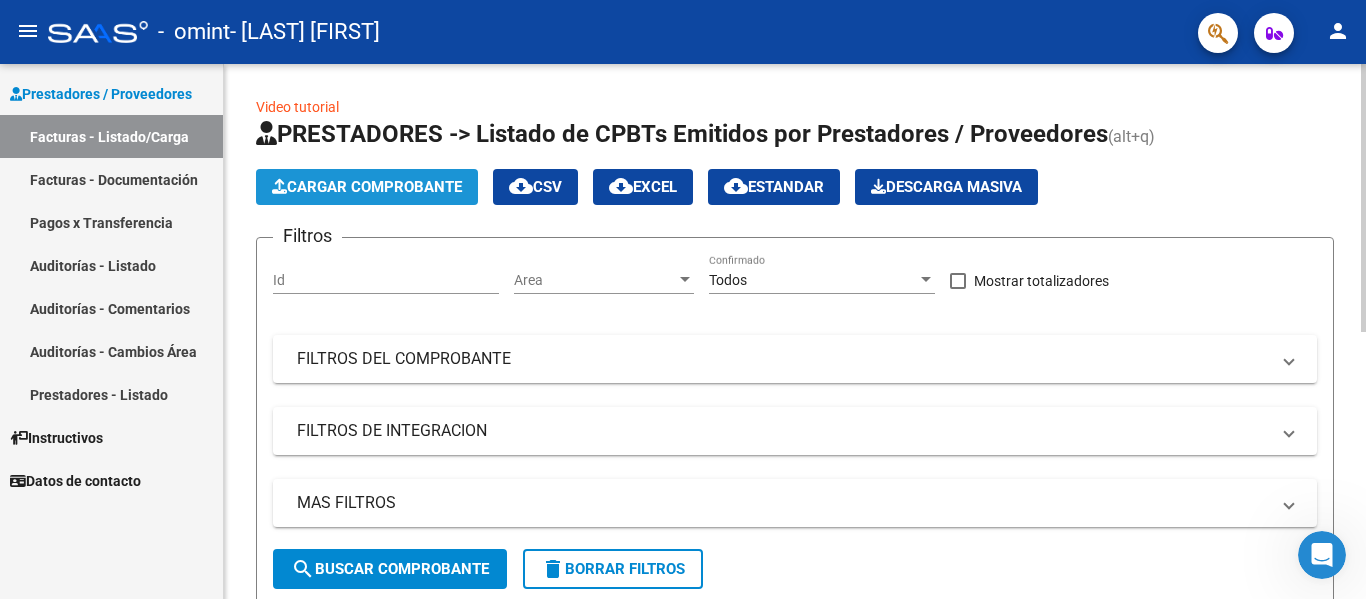 click on "Cargar Comprobante" 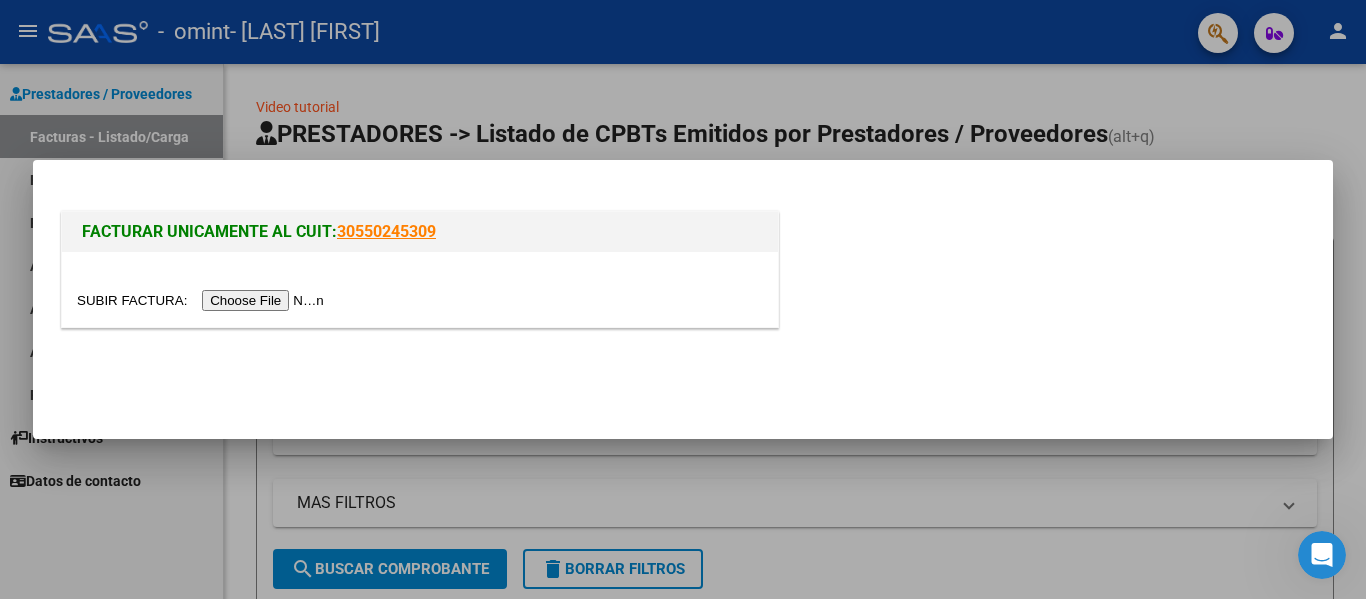 click at bounding box center (203, 300) 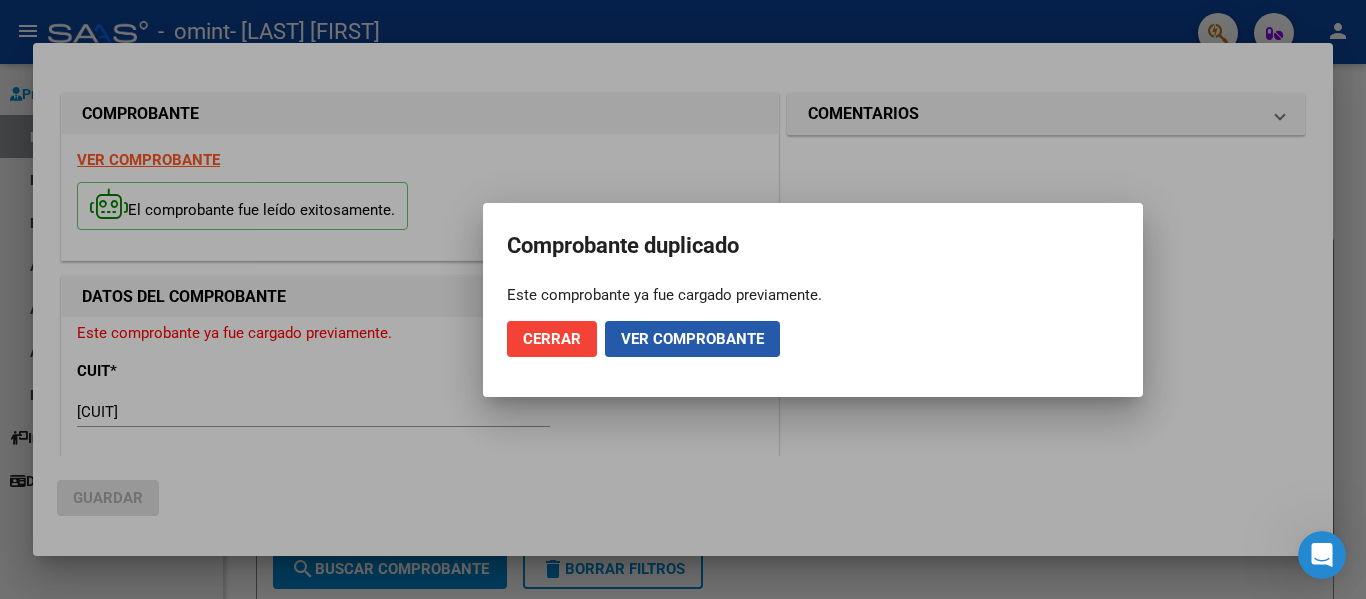 click on "Ver comprobante" 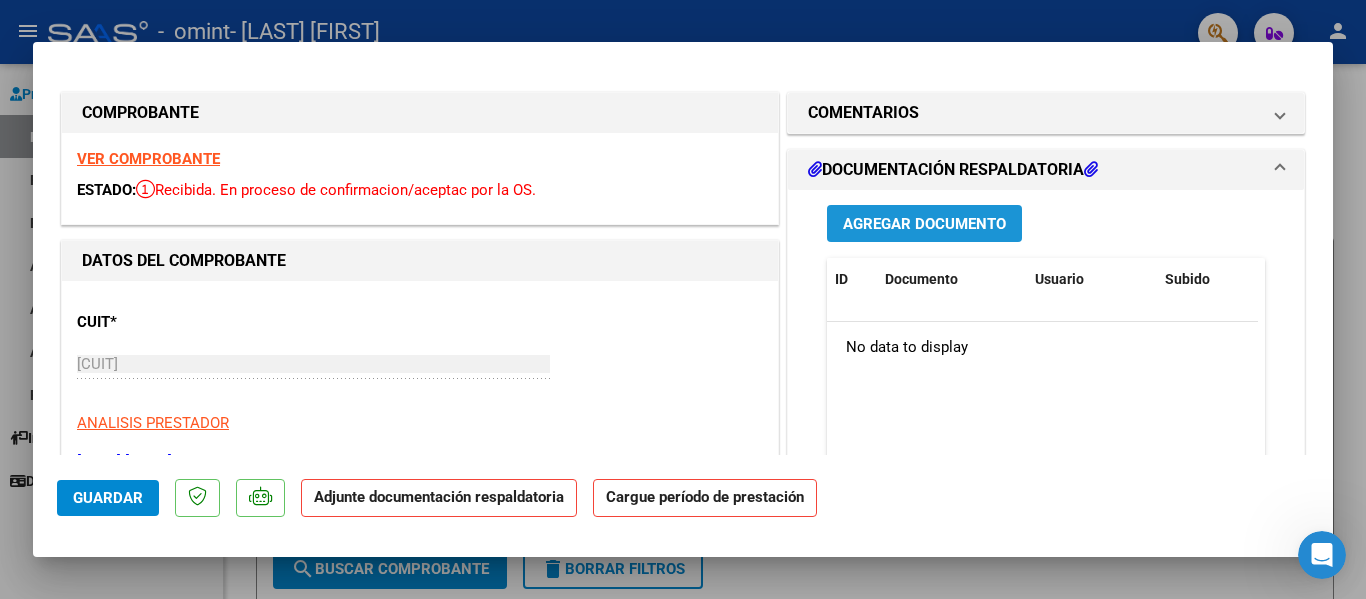 click on "Agregar Documento" at bounding box center [924, 224] 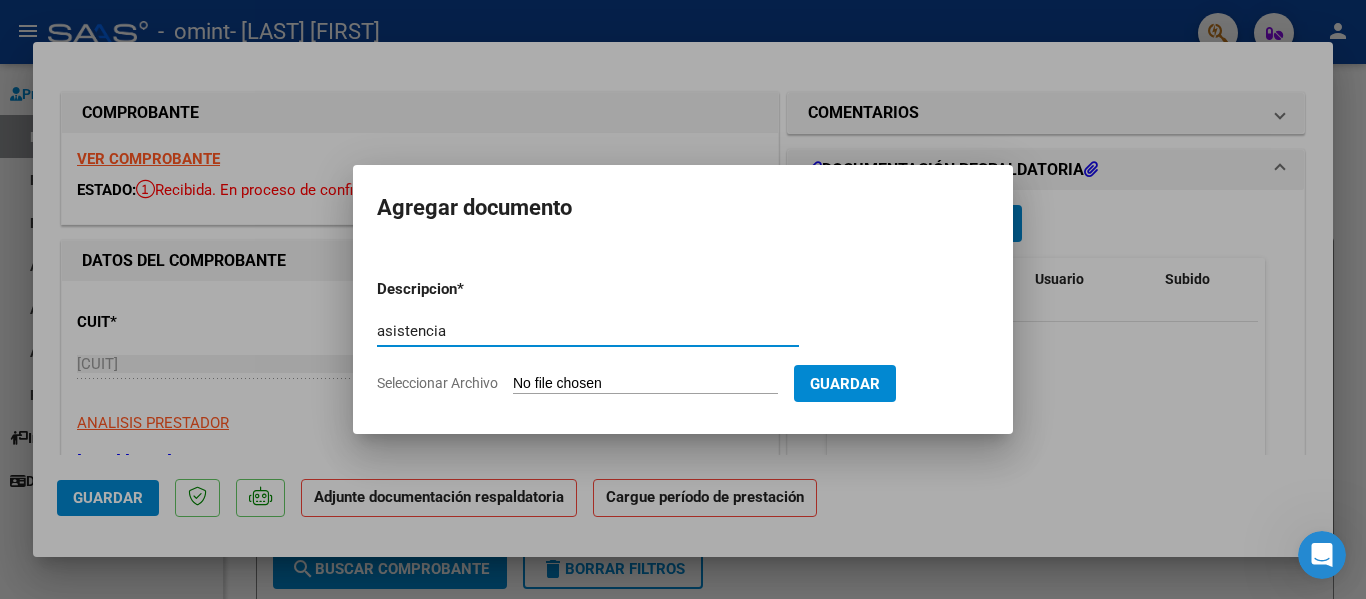 type on "asistencia" 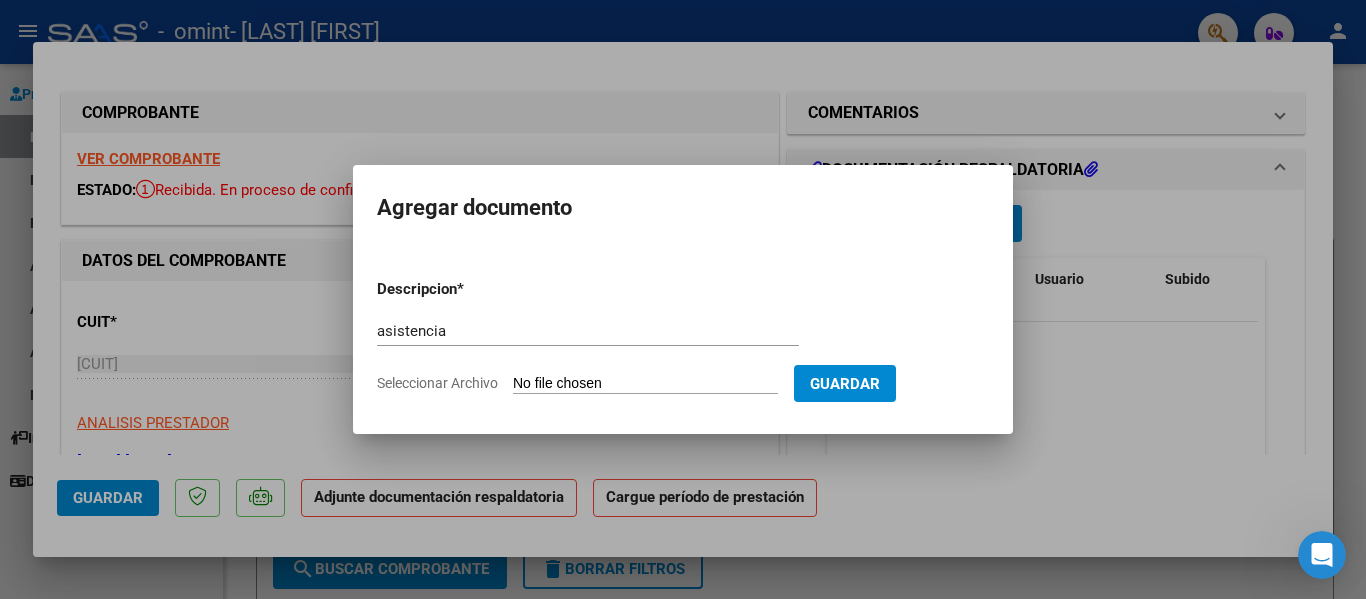 click on "Seleccionar Archivo" at bounding box center (645, 384) 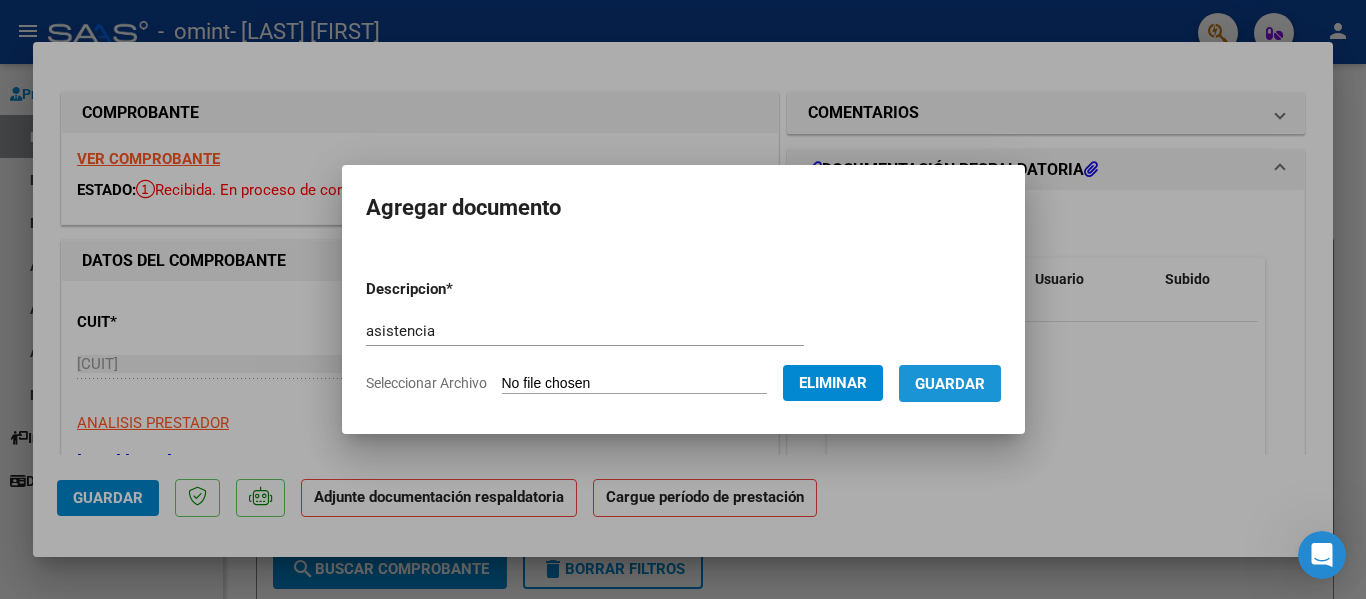 click on "Guardar" at bounding box center [950, 384] 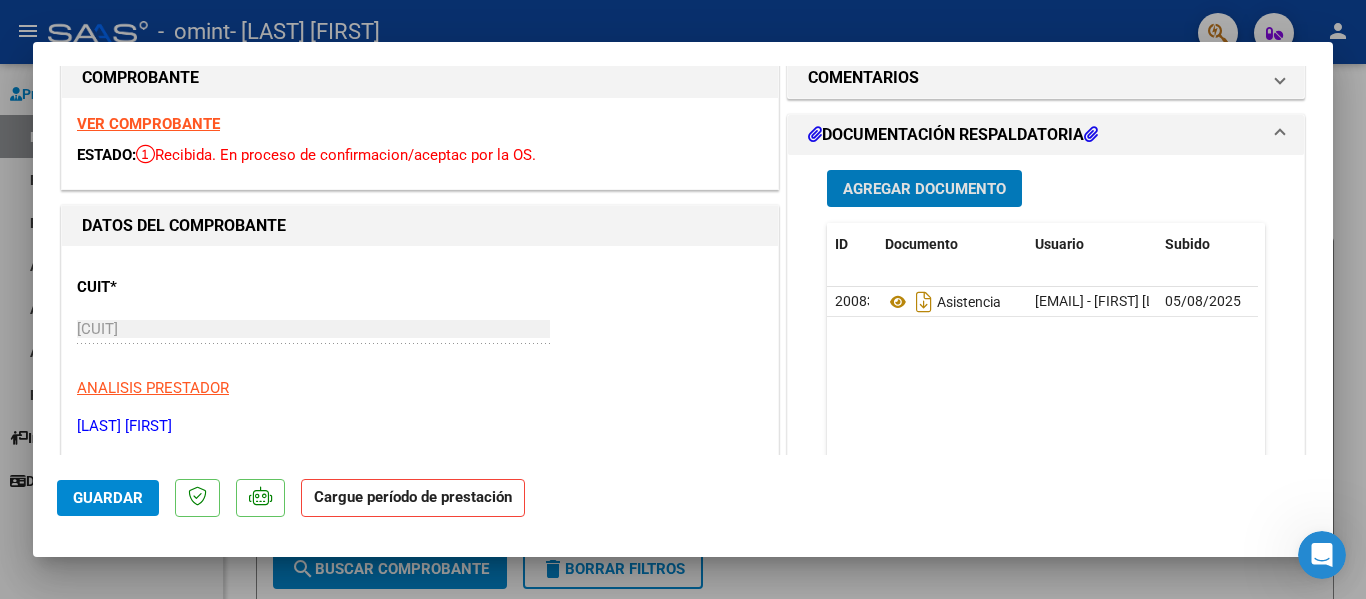 scroll, scrollTop: 0, scrollLeft: 0, axis: both 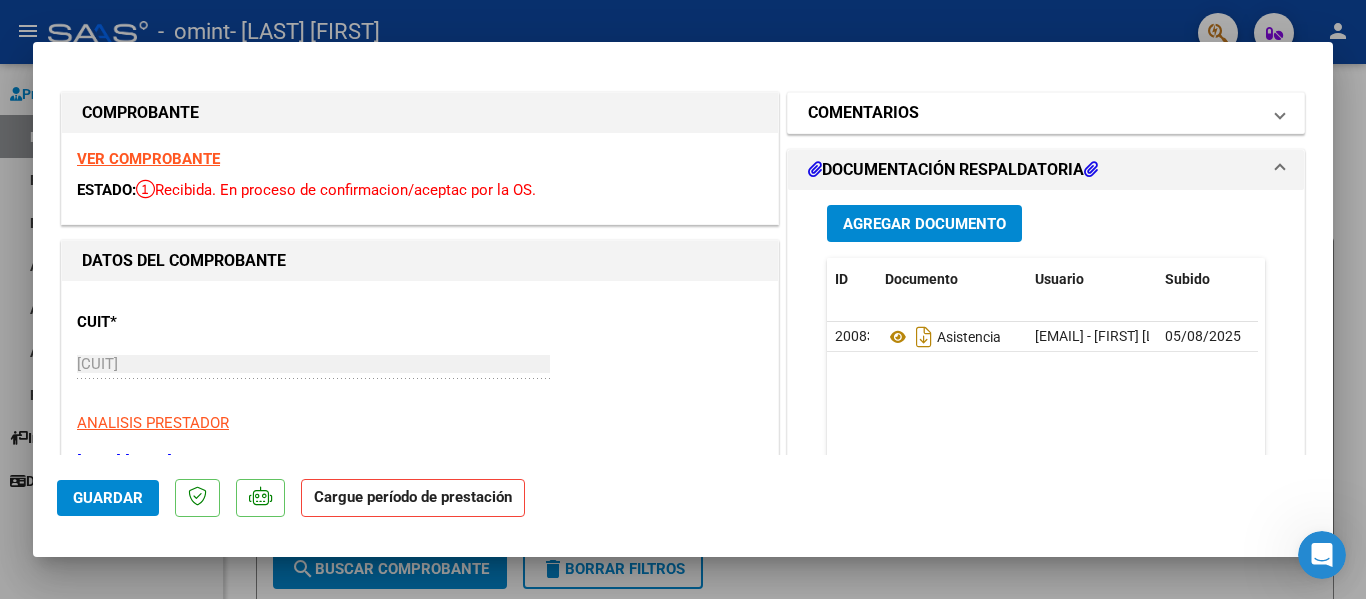 click on "COMENTARIOS" at bounding box center [1034, 113] 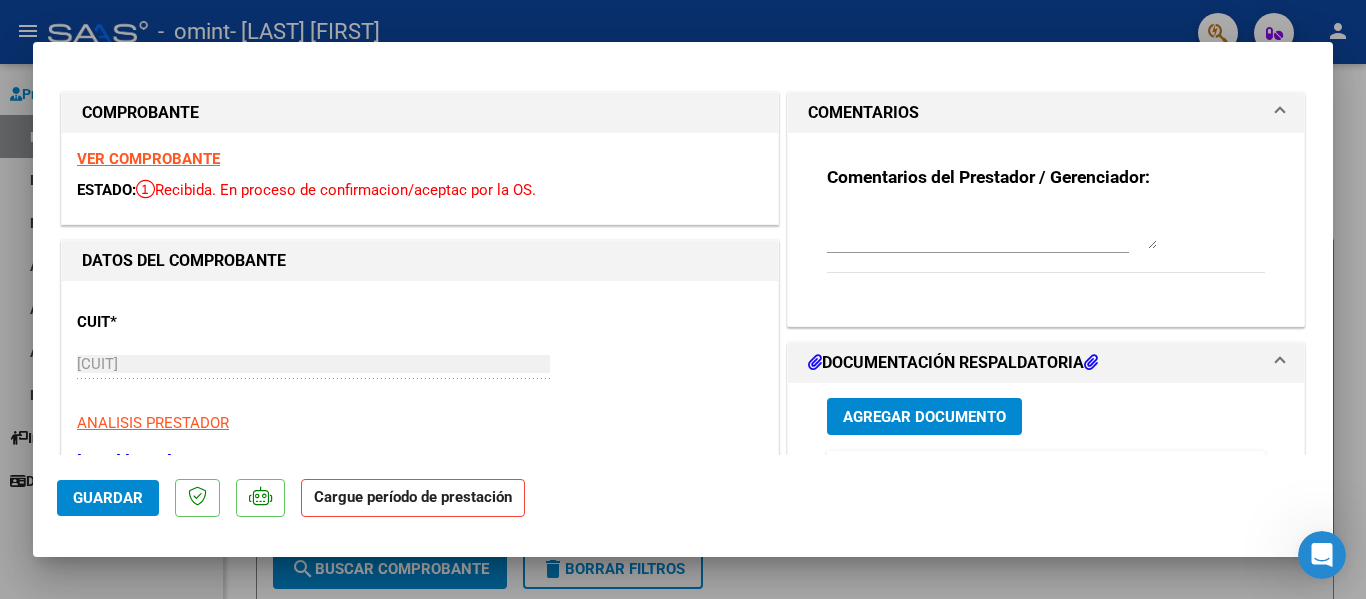 scroll, scrollTop: 0, scrollLeft: 0, axis: both 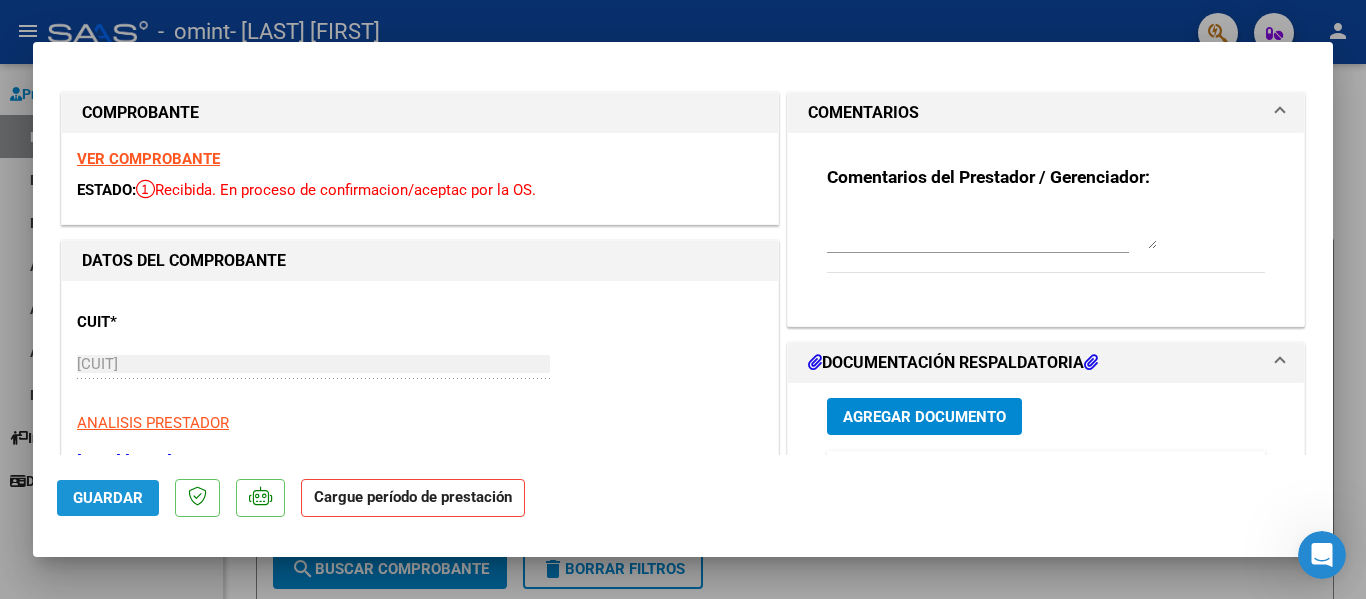 click on "Guardar" 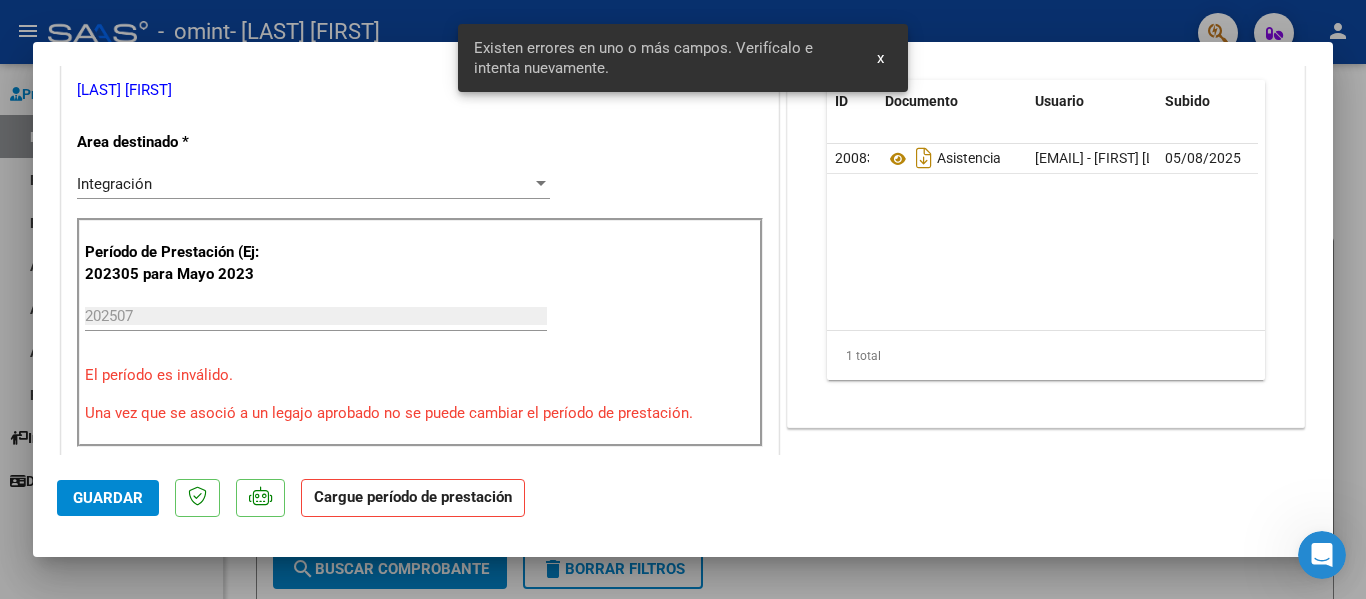 scroll, scrollTop: 406, scrollLeft: 0, axis: vertical 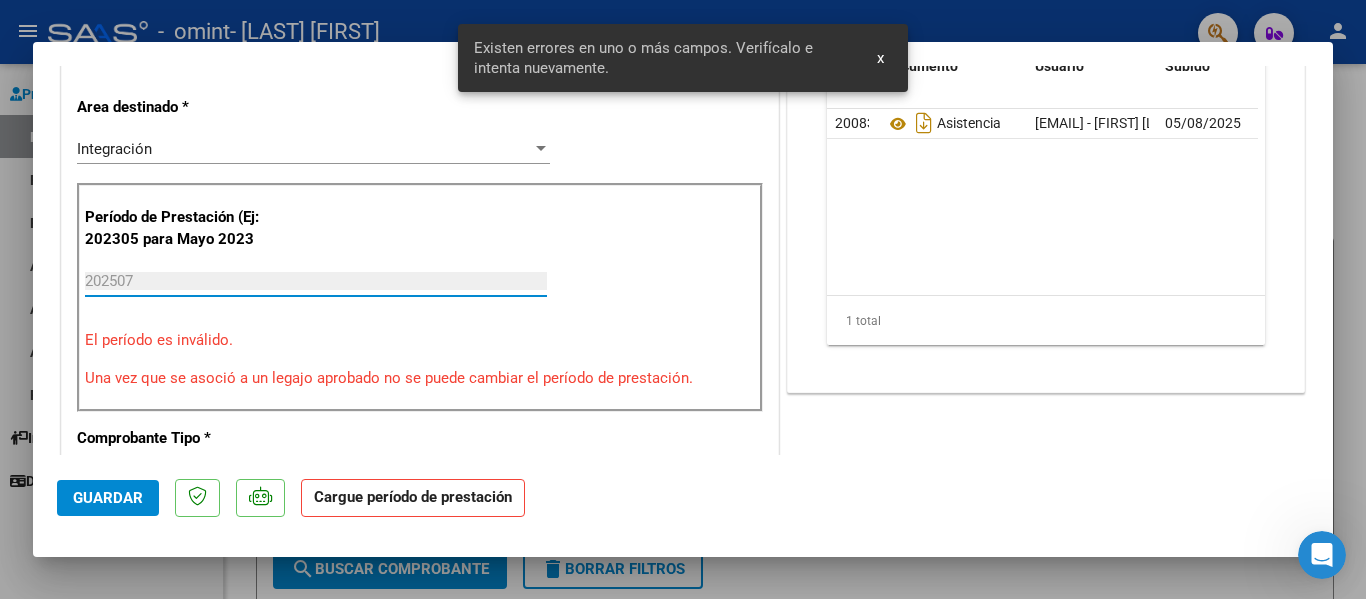 click on "202507" at bounding box center [316, 281] 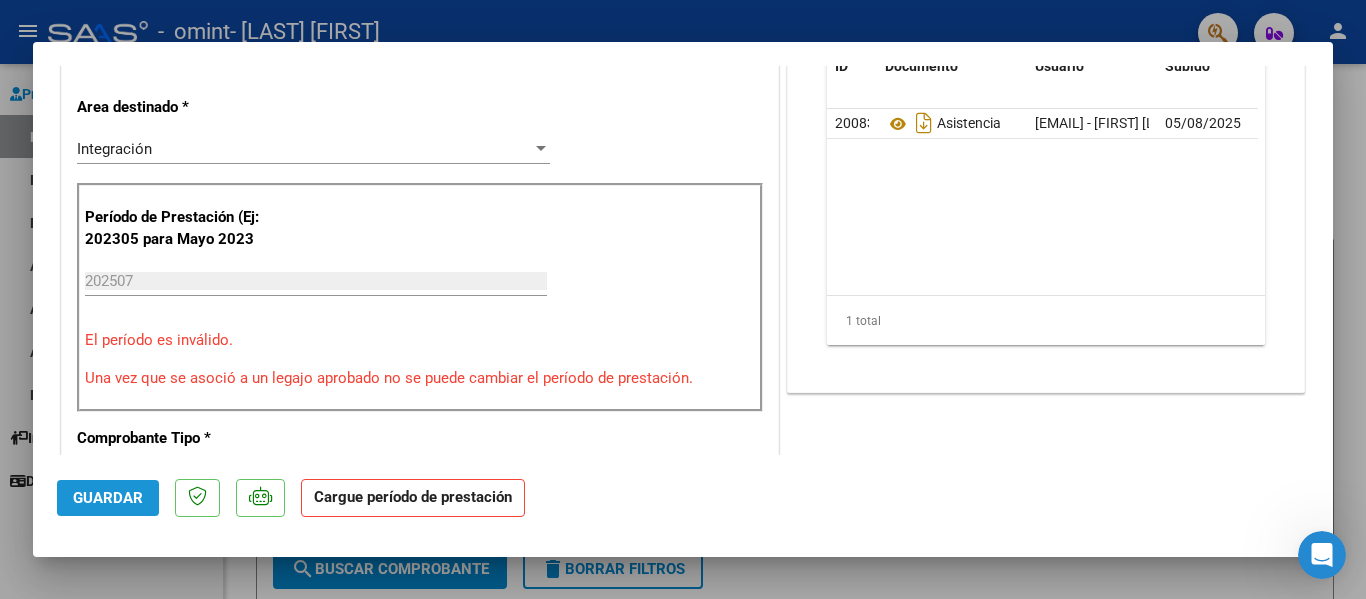 click on "Guardar" 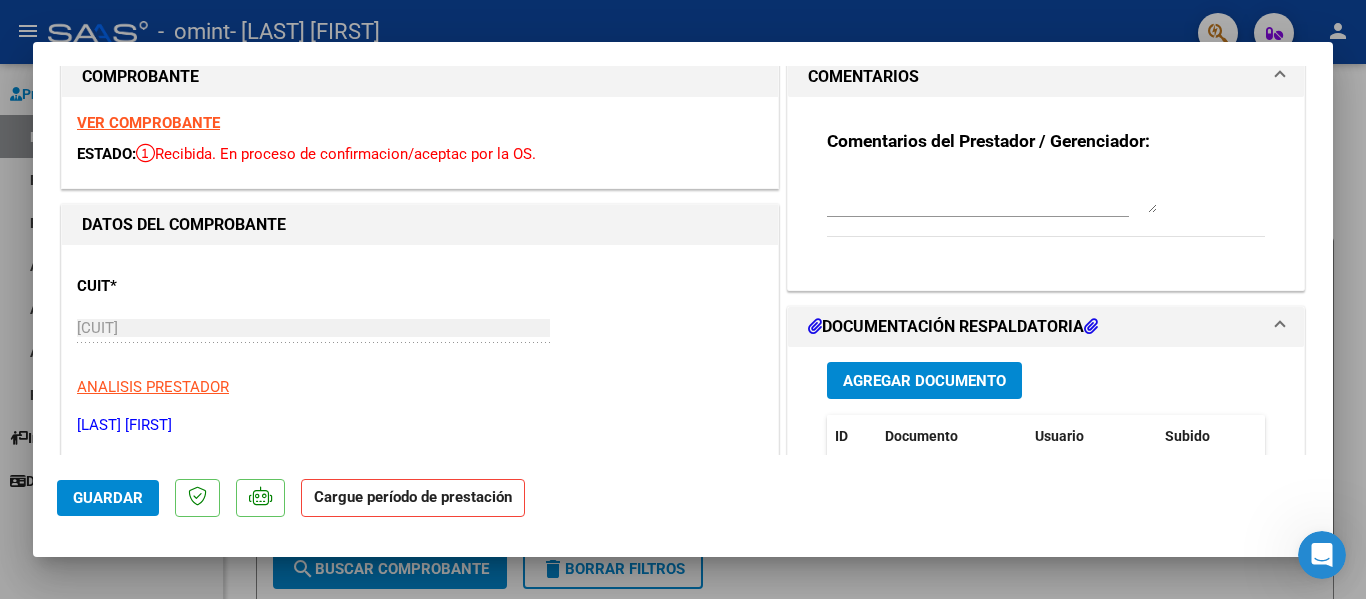 scroll, scrollTop: 0, scrollLeft: 0, axis: both 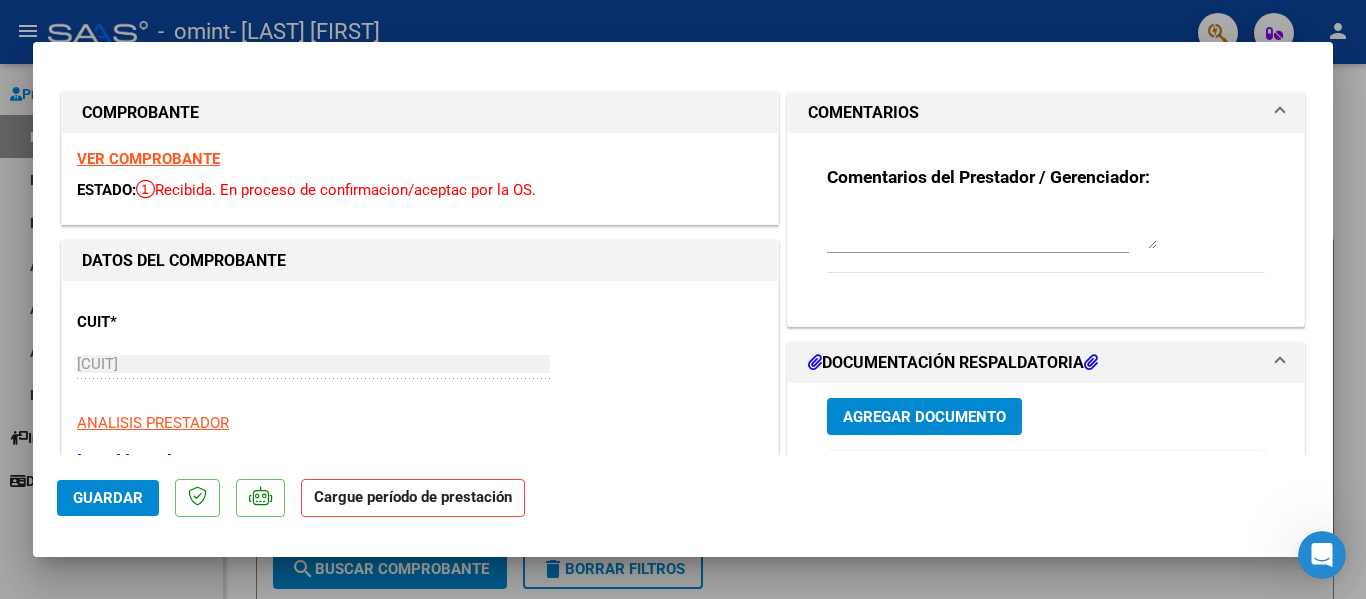 click at bounding box center (683, 299) 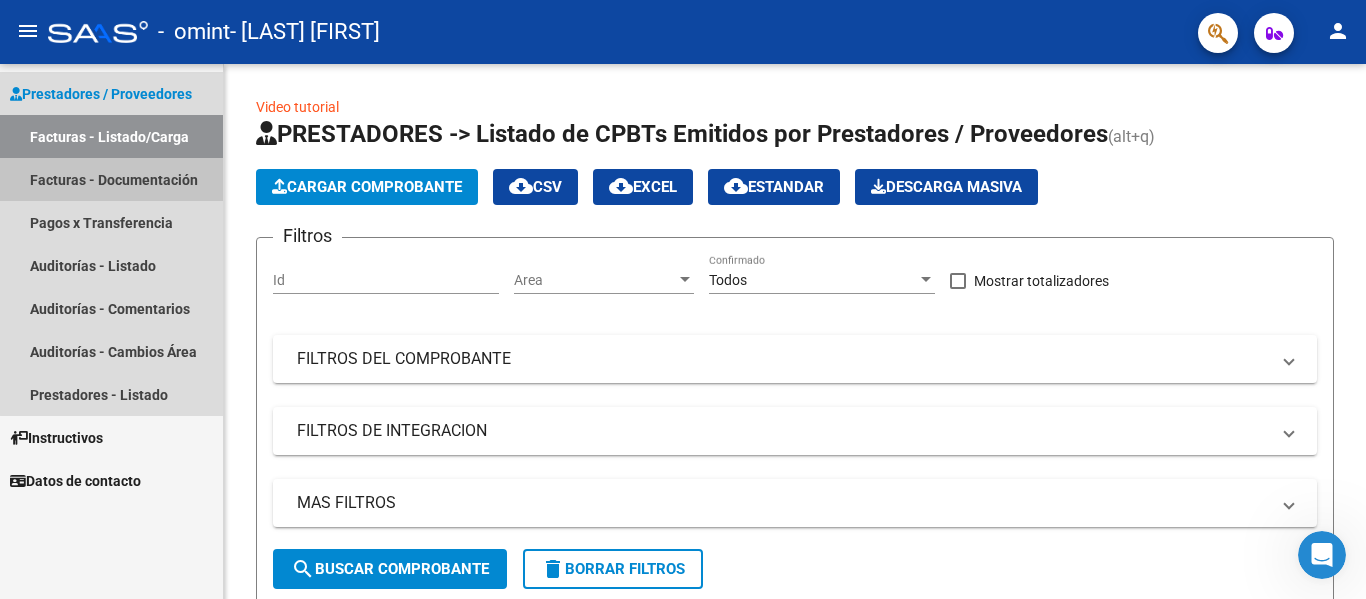 click on "Facturas - Documentación" at bounding box center [111, 179] 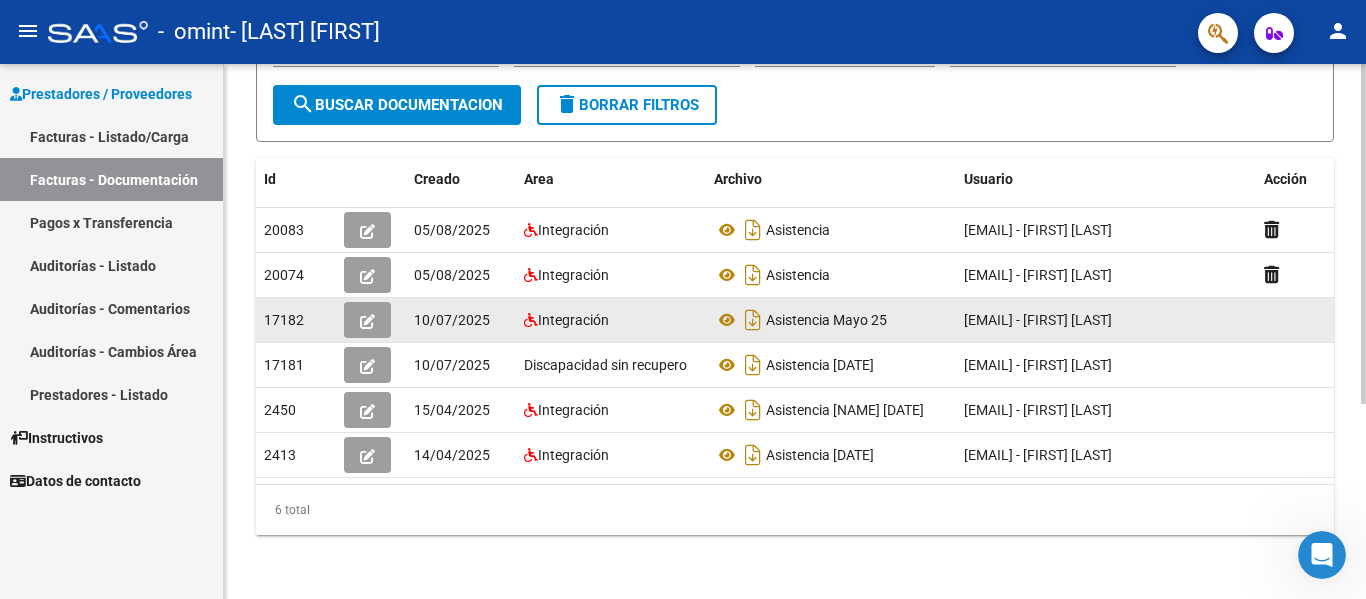 scroll, scrollTop: 296, scrollLeft: 0, axis: vertical 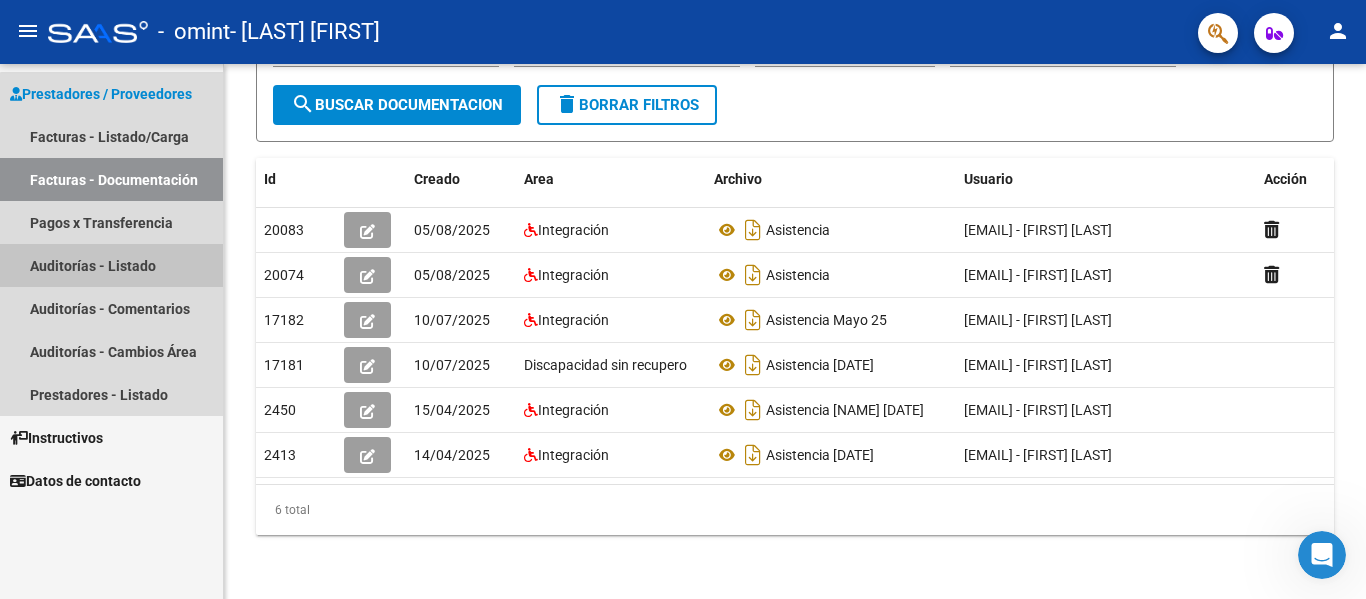 click on "Auditorías - Listado" at bounding box center (111, 265) 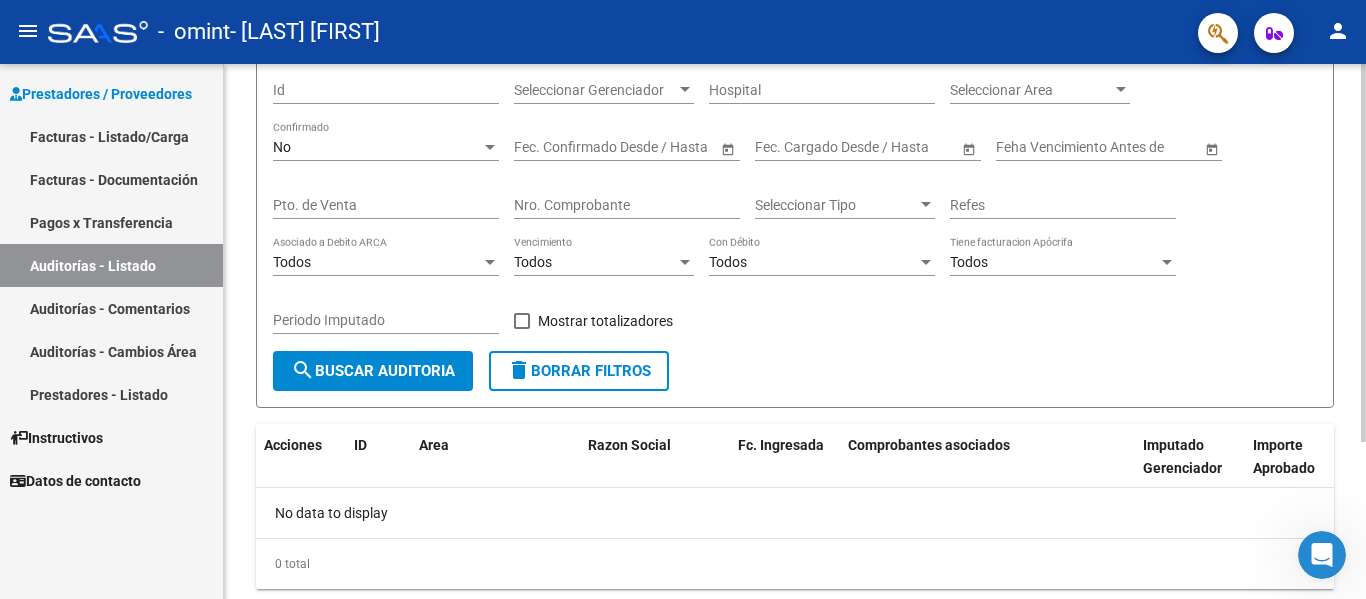 scroll, scrollTop: 222, scrollLeft: 0, axis: vertical 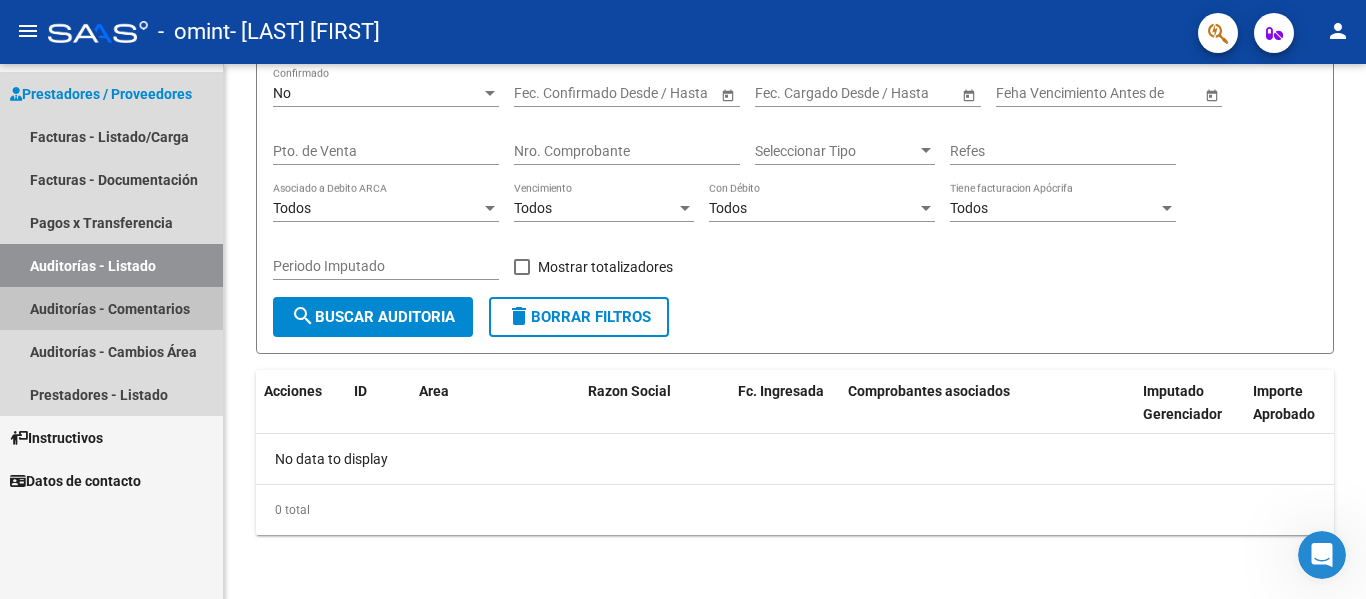click on "Auditorías - Comentarios" at bounding box center (111, 308) 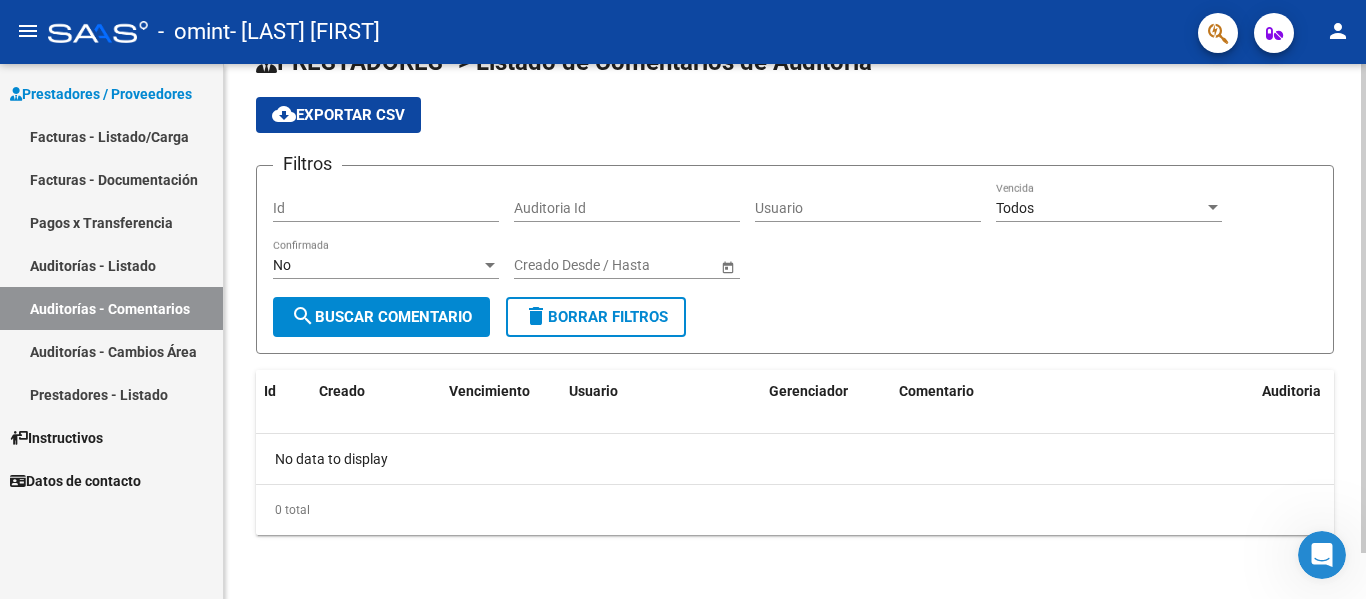 scroll, scrollTop: 0, scrollLeft: 0, axis: both 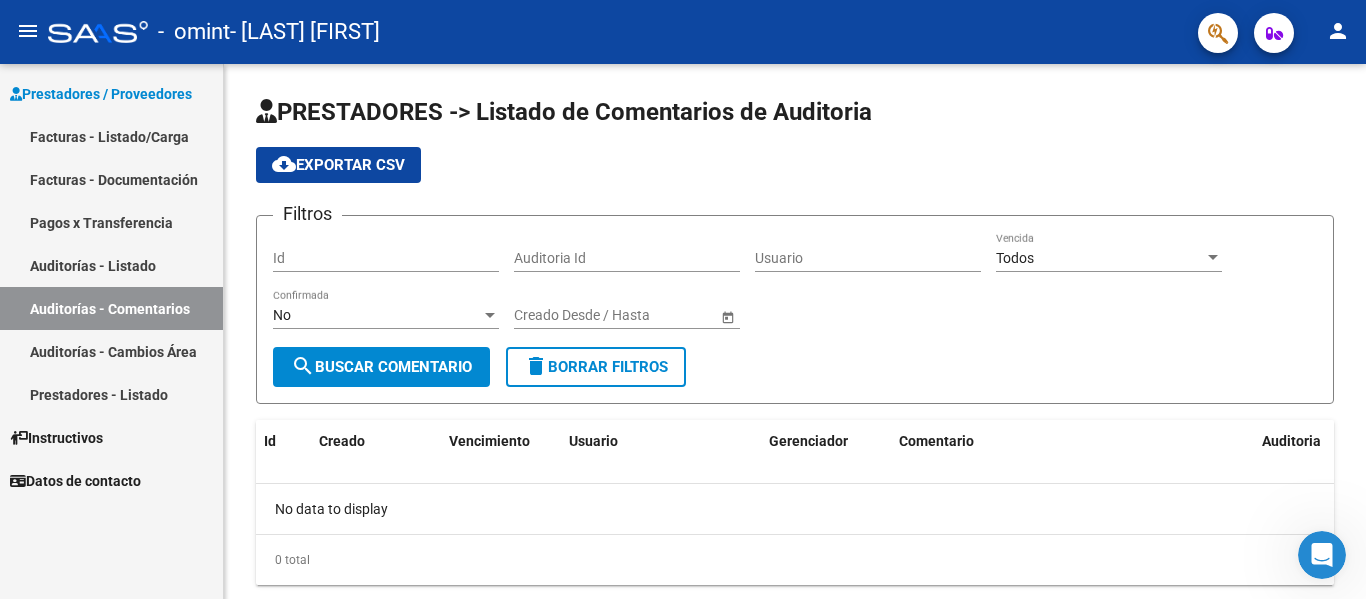 click on "Facturas - Documentación" at bounding box center [111, 179] 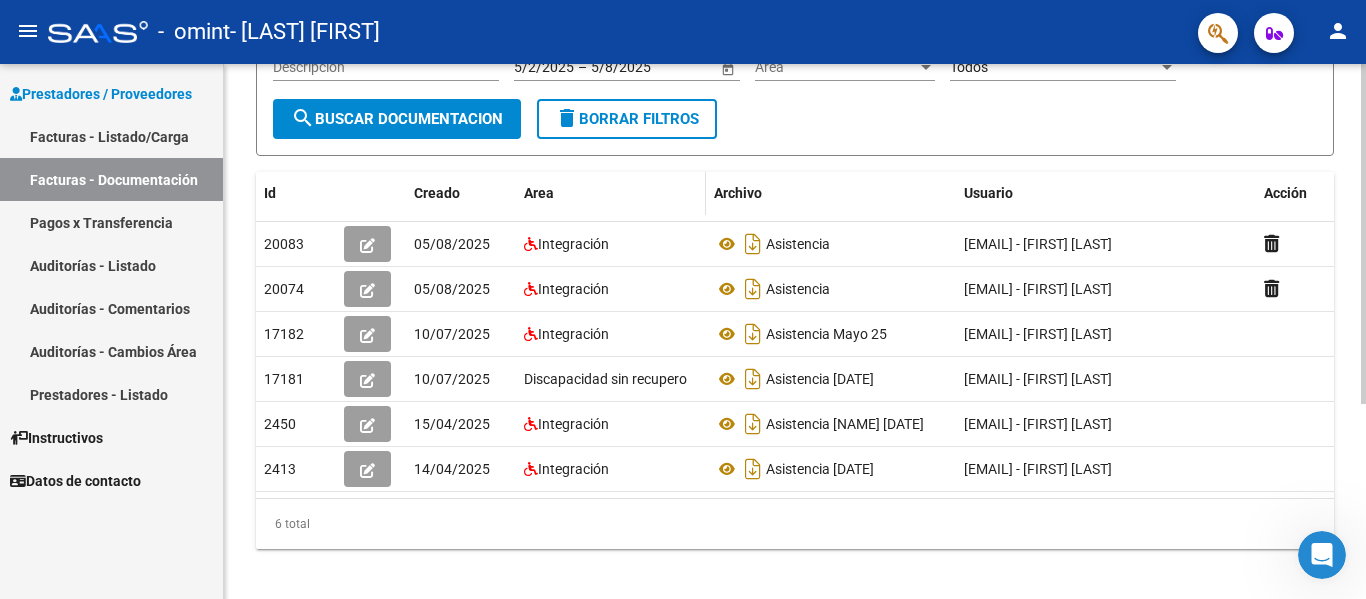 scroll, scrollTop: 249, scrollLeft: 0, axis: vertical 